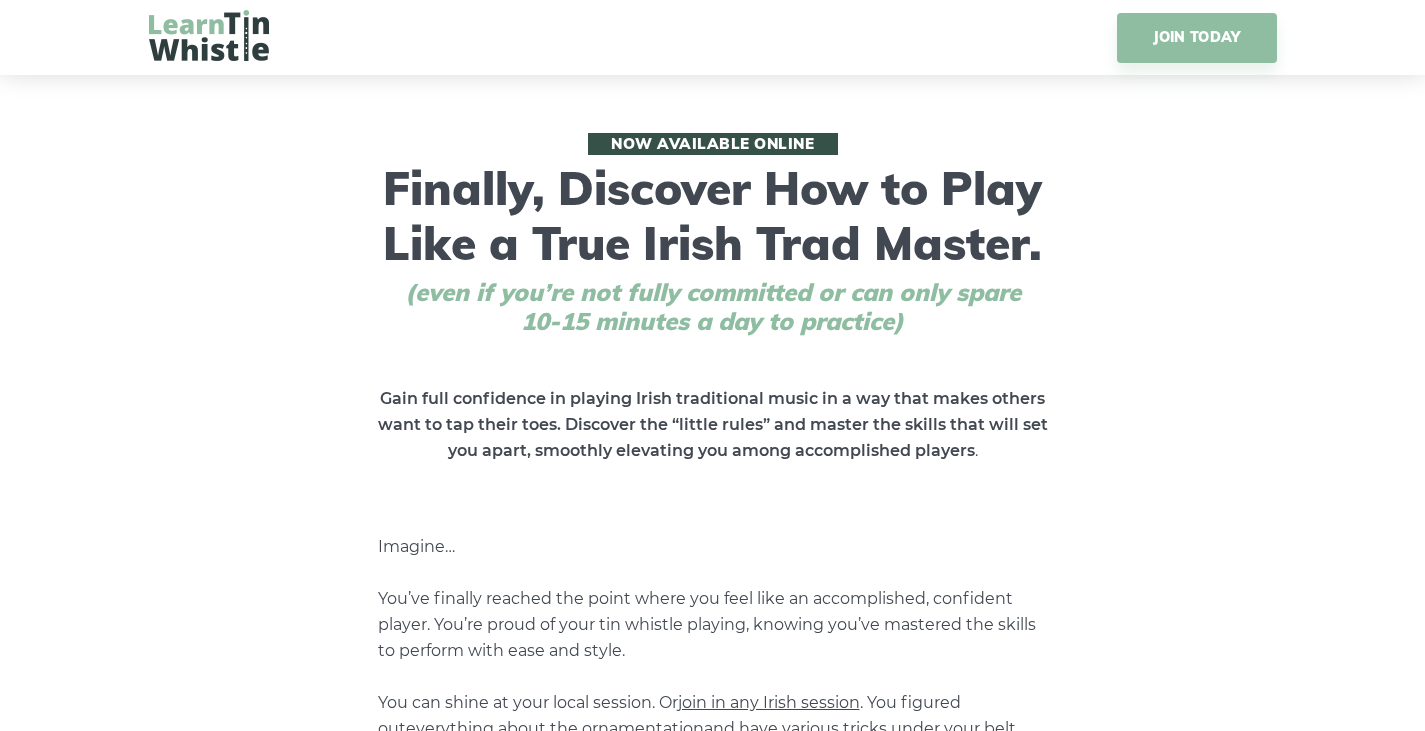 scroll, scrollTop: 0, scrollLeft: 0, axis: both 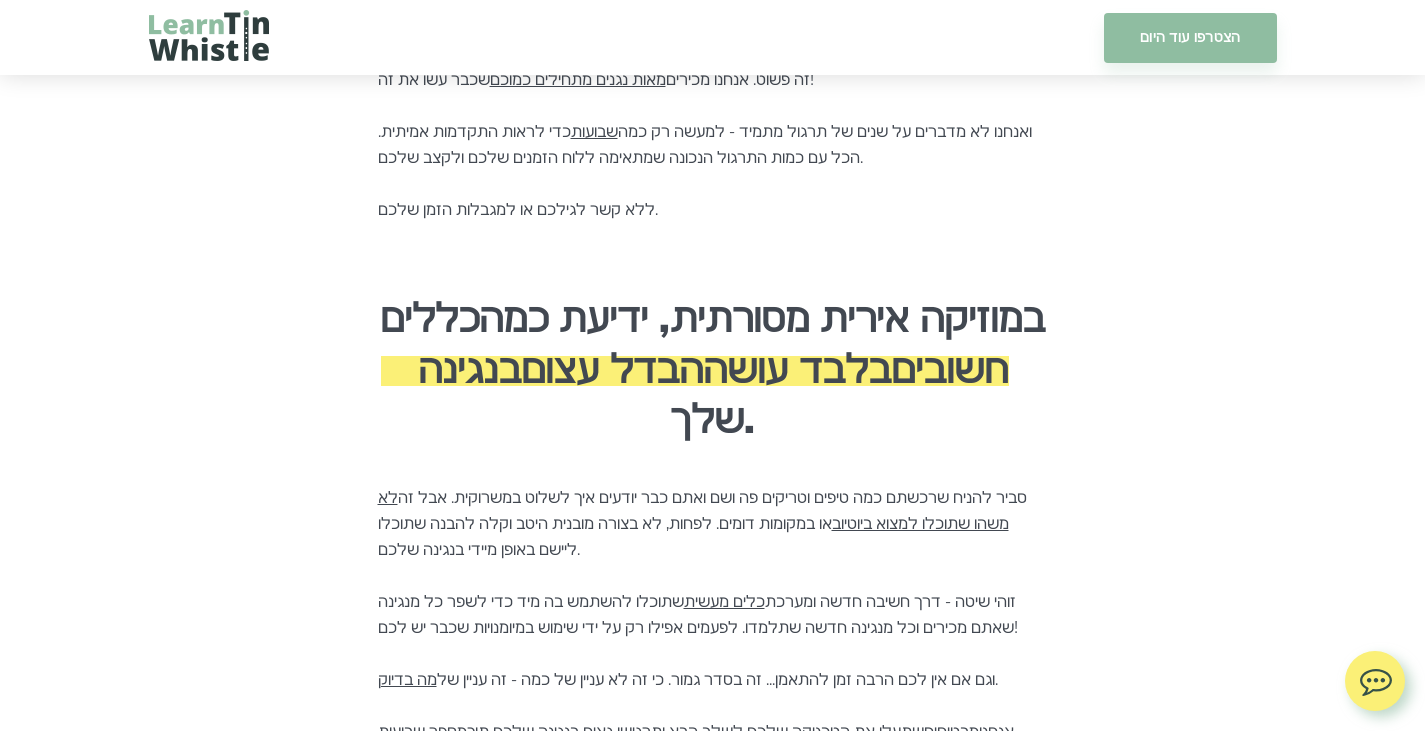 drag, startPoint x: 910, startPoint y: 394, endPoint x: 729, endPoint y: 441, distance: 187.00267 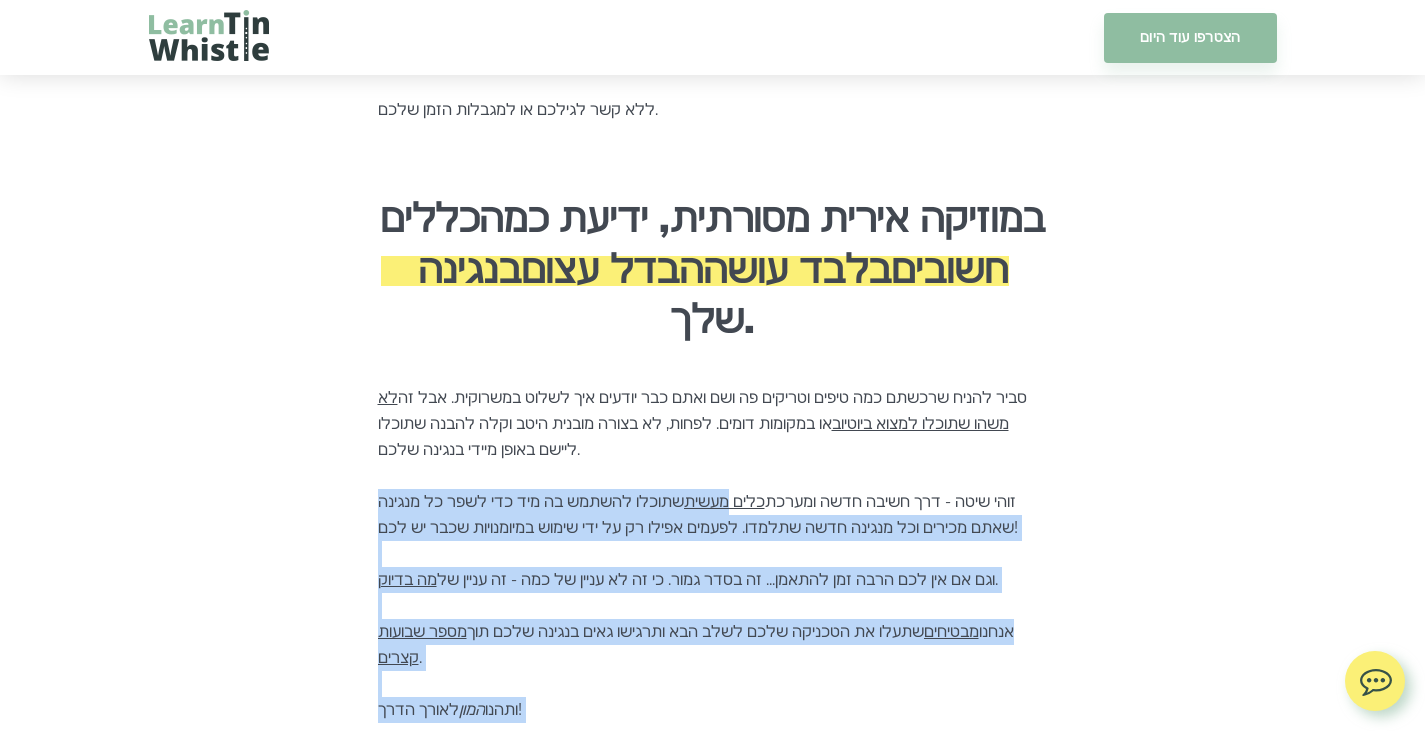 drag, startPoint x: 752, startPoint y: 399, endPoint x: 642, endPoint y: 600, distance: 229.13097 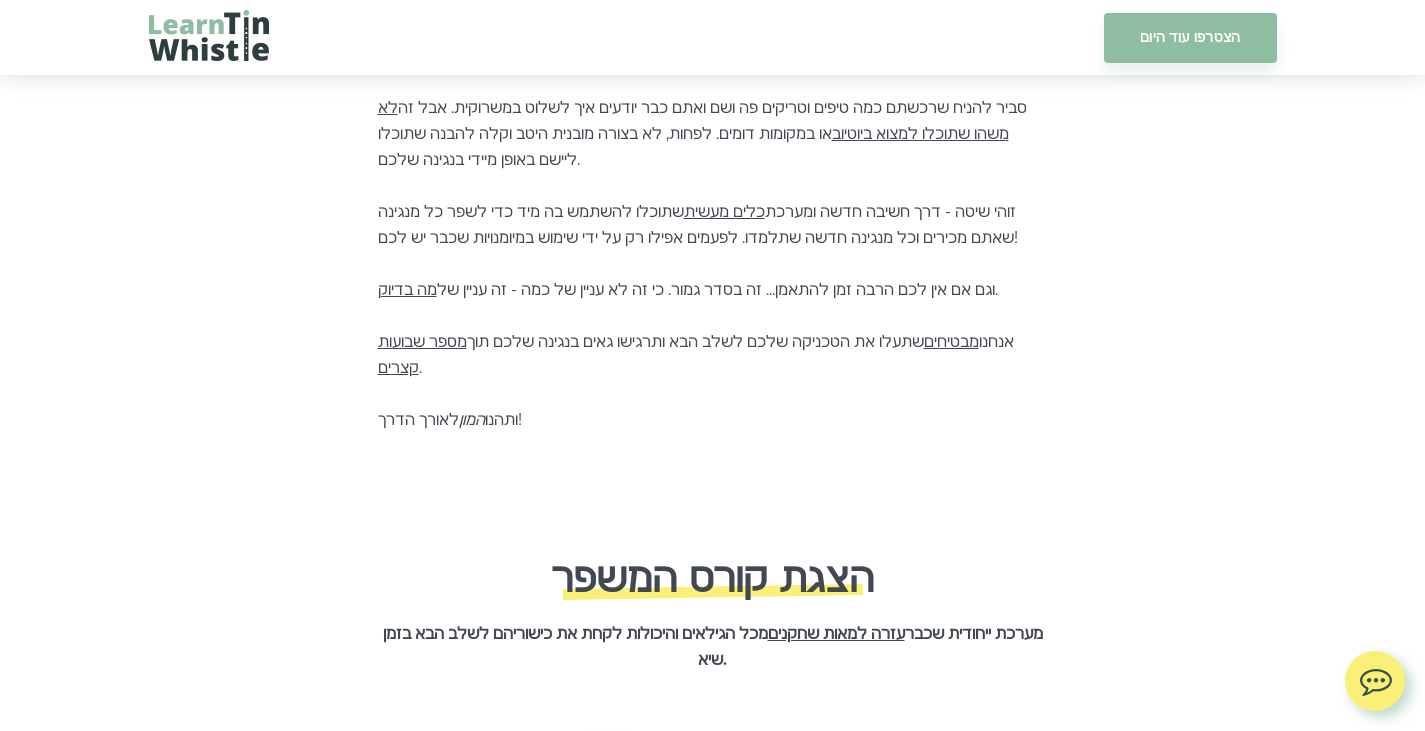 scroll, scrollTop: 1800, scrollLeft: 0, axis: vertical 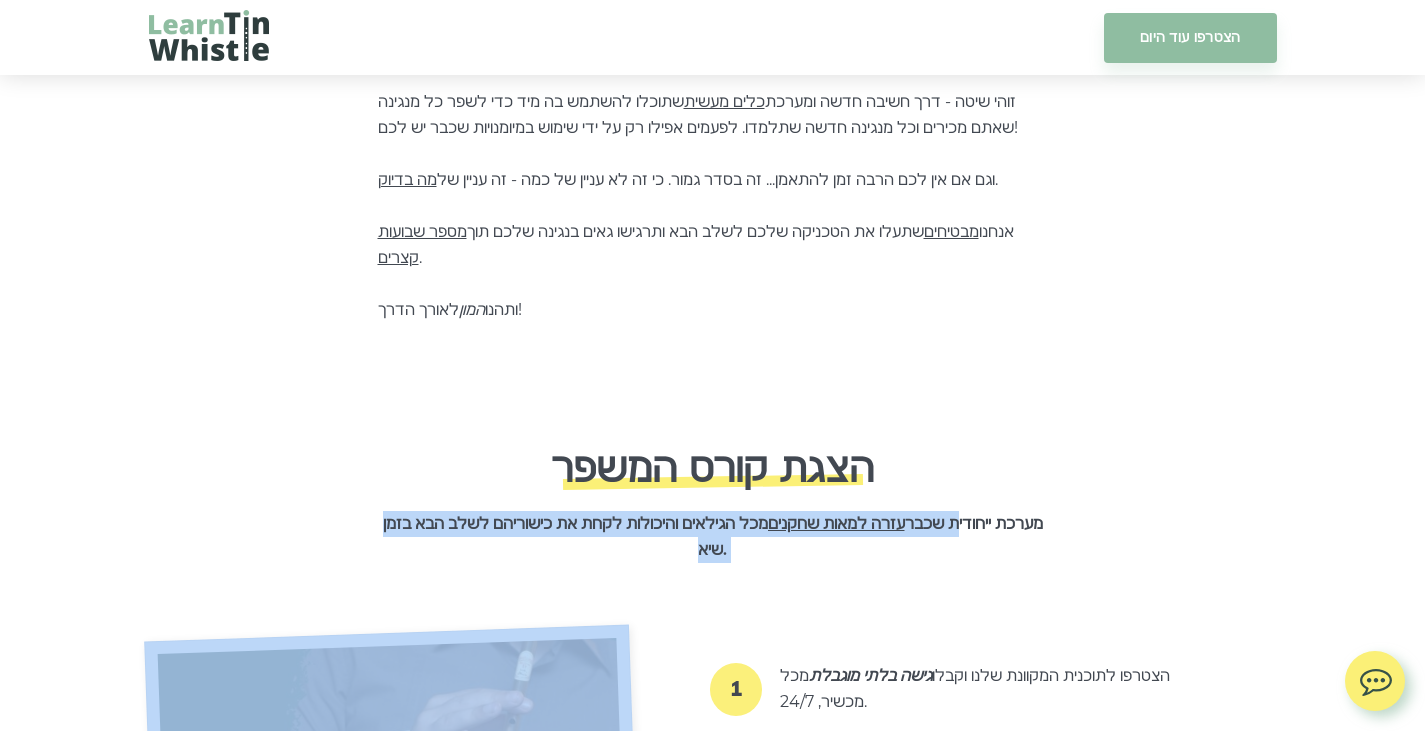 drag, startPoint x: 958, startPoint y: 392, endPoint x: 929, endPoint y: 473, distance: 86.034874 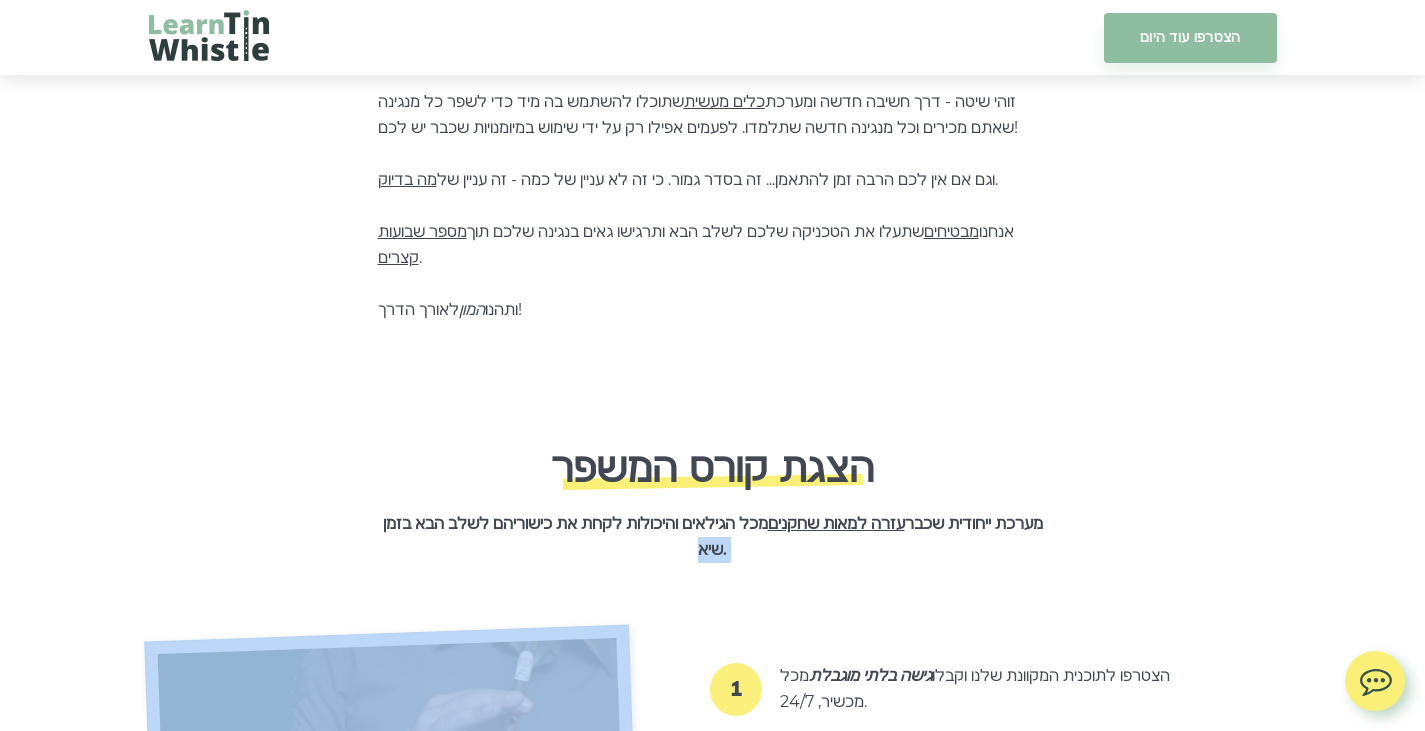 drag, startPoint x: 1042, startPoint y: 395, endPoint x: 769, endPoint y: 453, distance: 279.09317 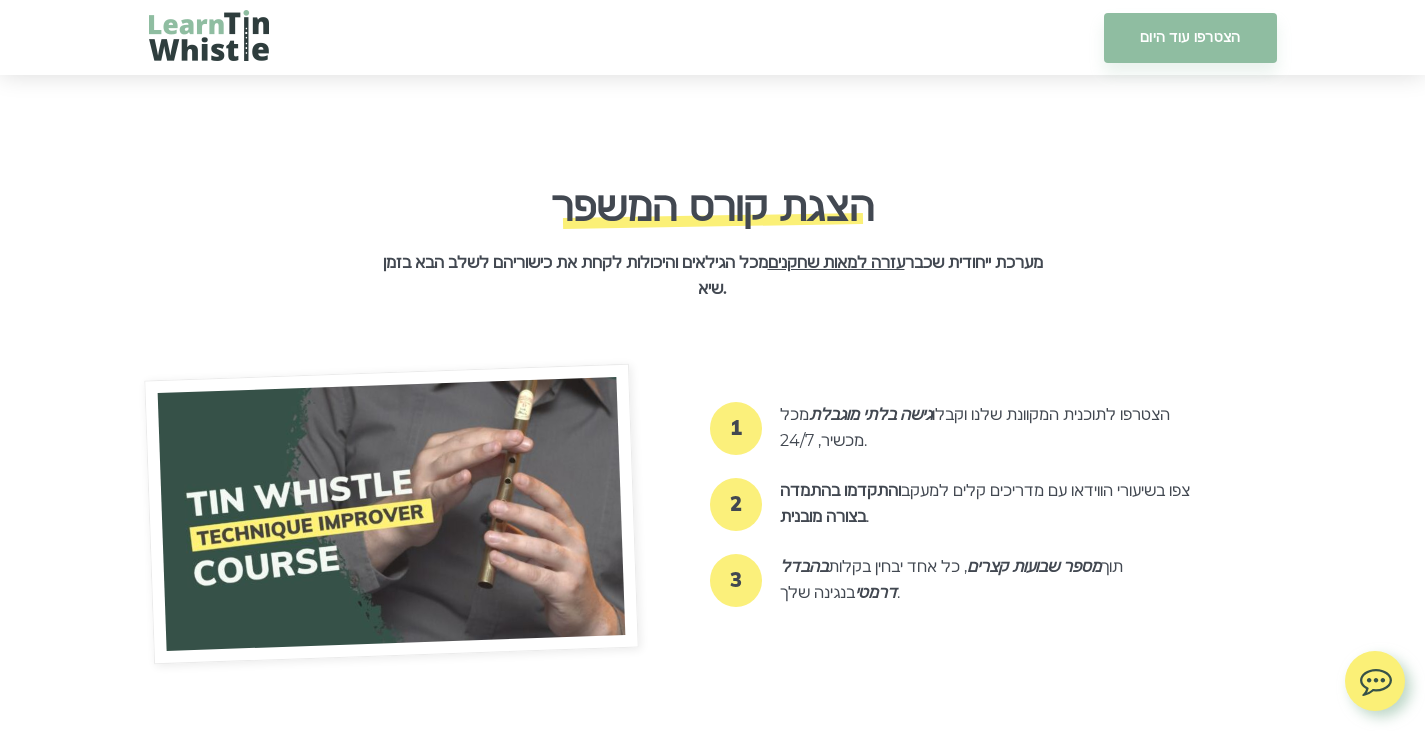 scroll, scrollTop: 2100, scrollLeft: 0, axis: vertical 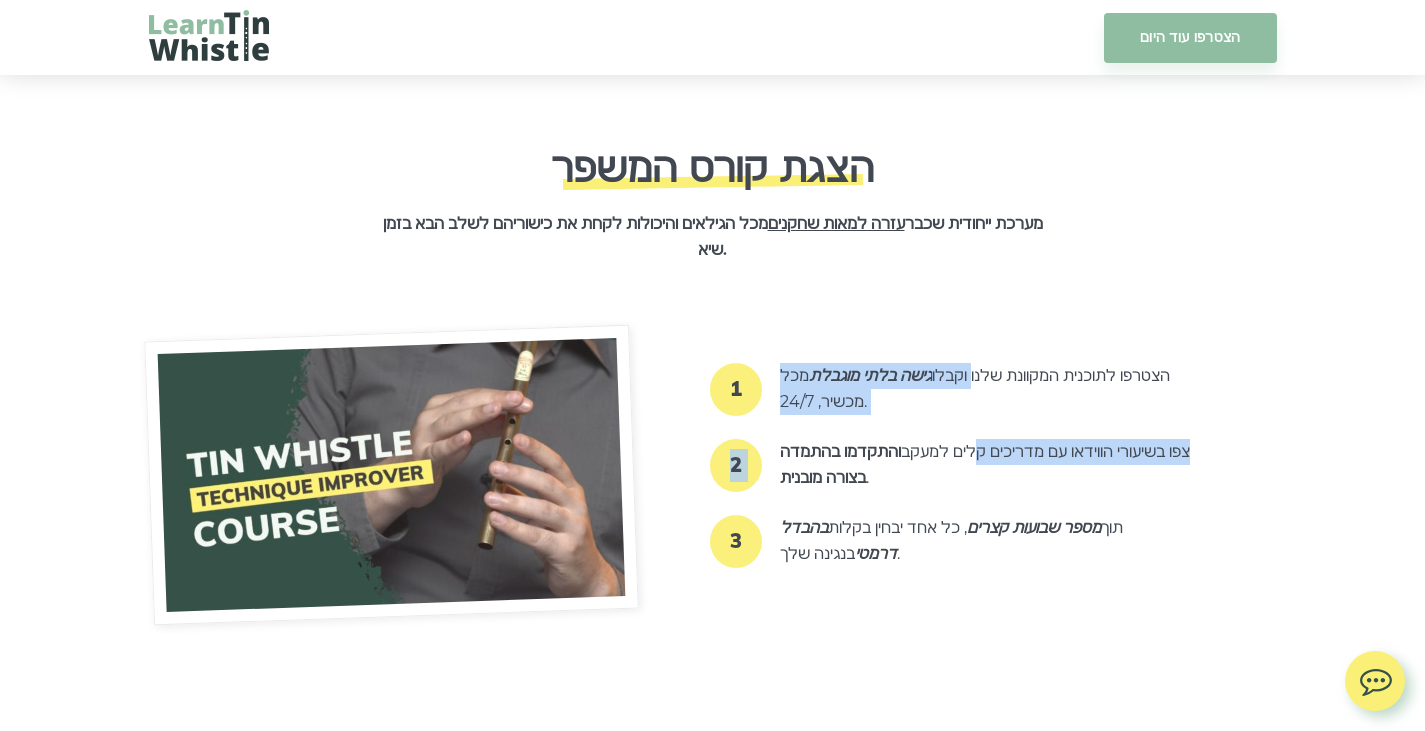drag, startPoint x: 971, startPoint y: 248, endPoint x: 977, endPoint y: 325, distance: 77.23341 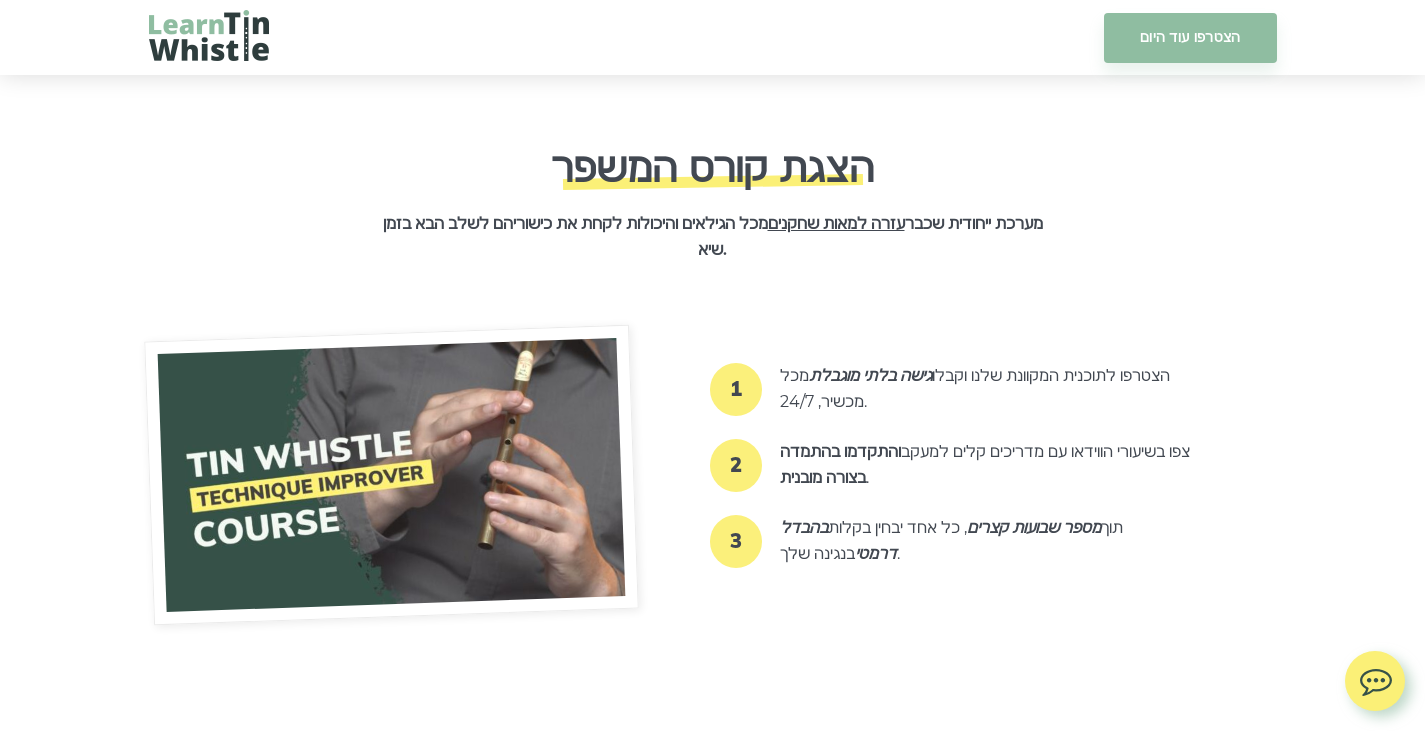 click on "זמין כעת באינטרנט לבסוף, גלו כיצד לנגן כמו אמן טרנד אירי אמיתי. (גם אם אינכם מחויבים לחלוטין או יכולים לפנות רק 10-15 דקות ביום לתרגול)
צברו ביטחון מלא בנגינה של מוזיקה אירית מסורתית בצורה שתגרום לאחרים לרצות לנגון. גלו את "החוקים הקטנים" ושלטו במיומנויות שיבדילו אתכם,    וירדו אתכם בצורה חלקה בין נגנים מוכשרים  .
דמיינו...  סוף סוף הגעת לנקודה שבה אתה מרגיש כמו נגן מוכשר ובטוח בעצמך. אתה גאה בנגינה שלך במשרוקית, בידיעה ששלטת במיומנויות לנגן בקלות ובסגנון.  אתה יכול לזרוח בסדנה המקומית שלך. או  להצטרף לכל סשן אירי  . הבנת  הכל על הקישוט זה נכון ב-100%" at bounding box center [713, 7531] 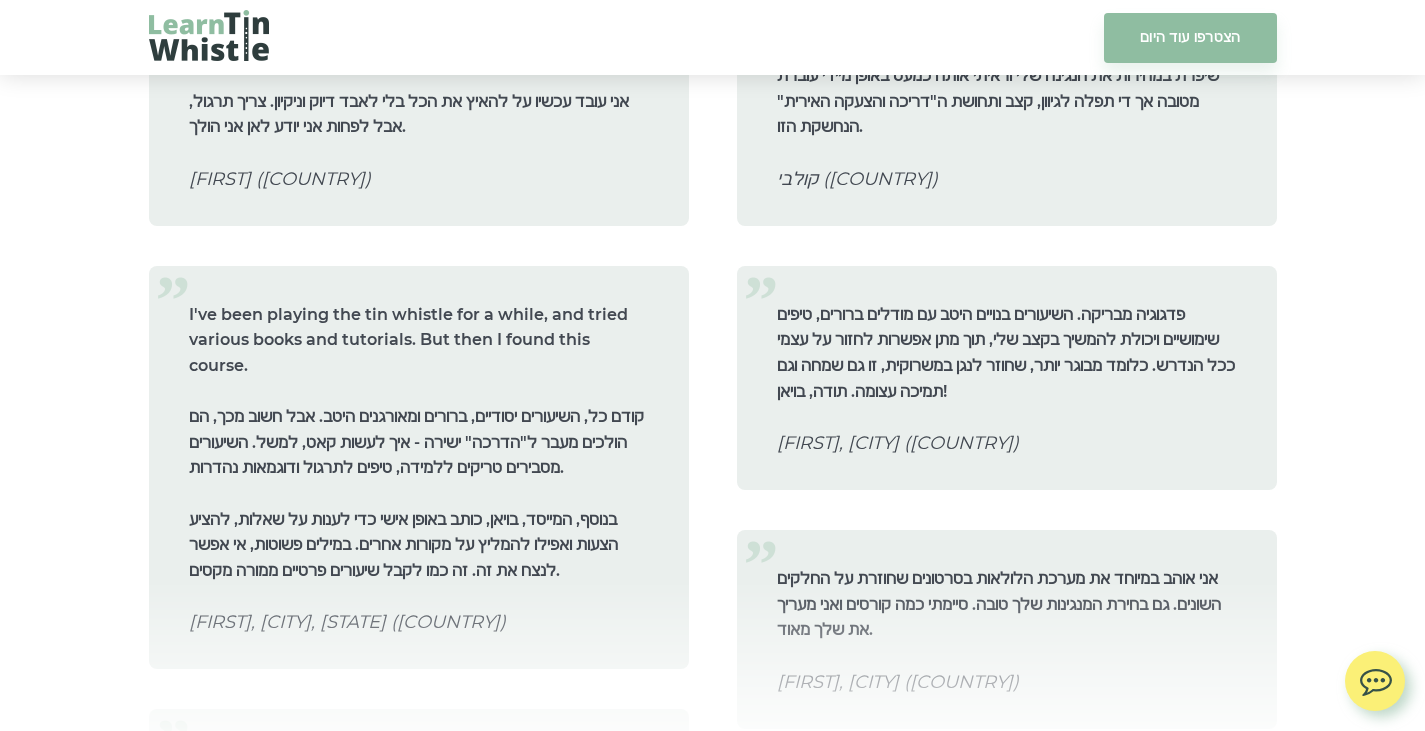scroll, scrollTop: 12000, scrollLeft: 0, axis: vertical 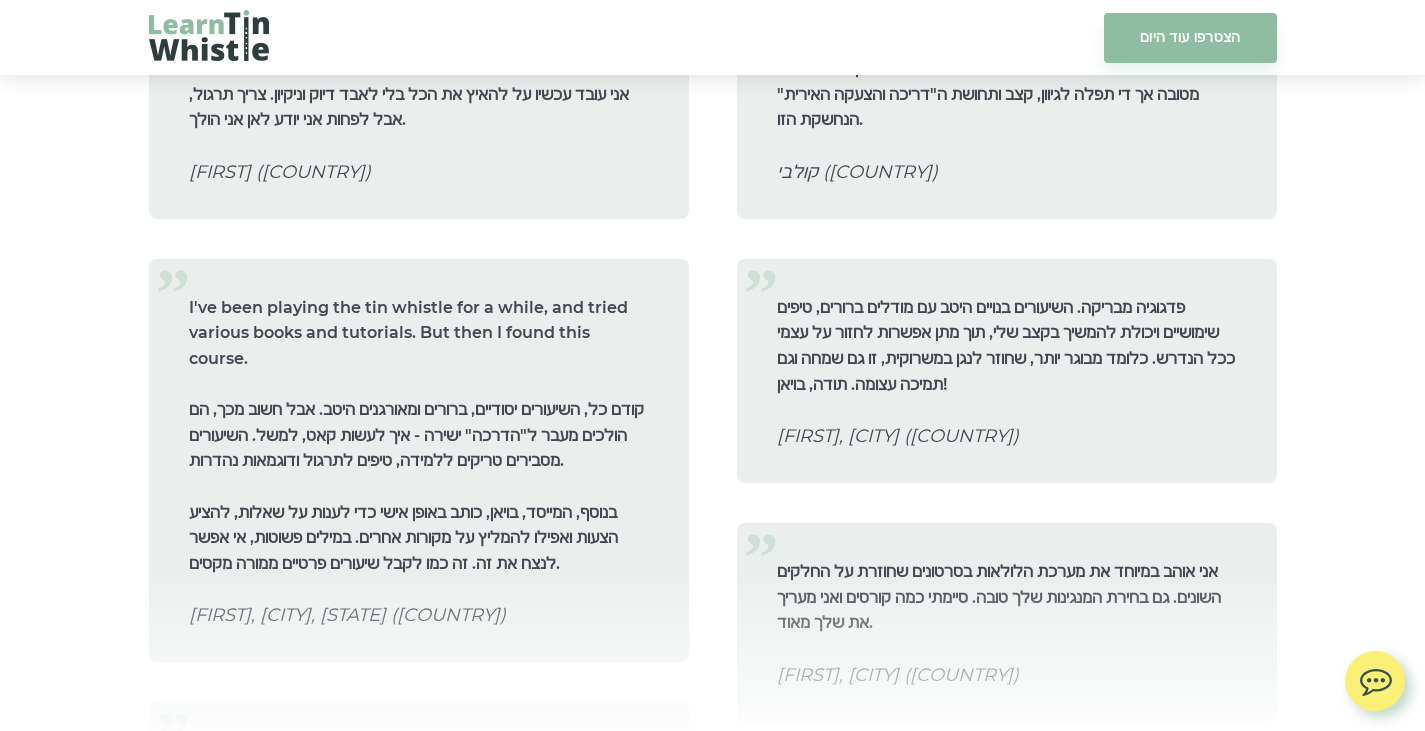 click on "עוד המלצות" at bounding box center (712, 813) 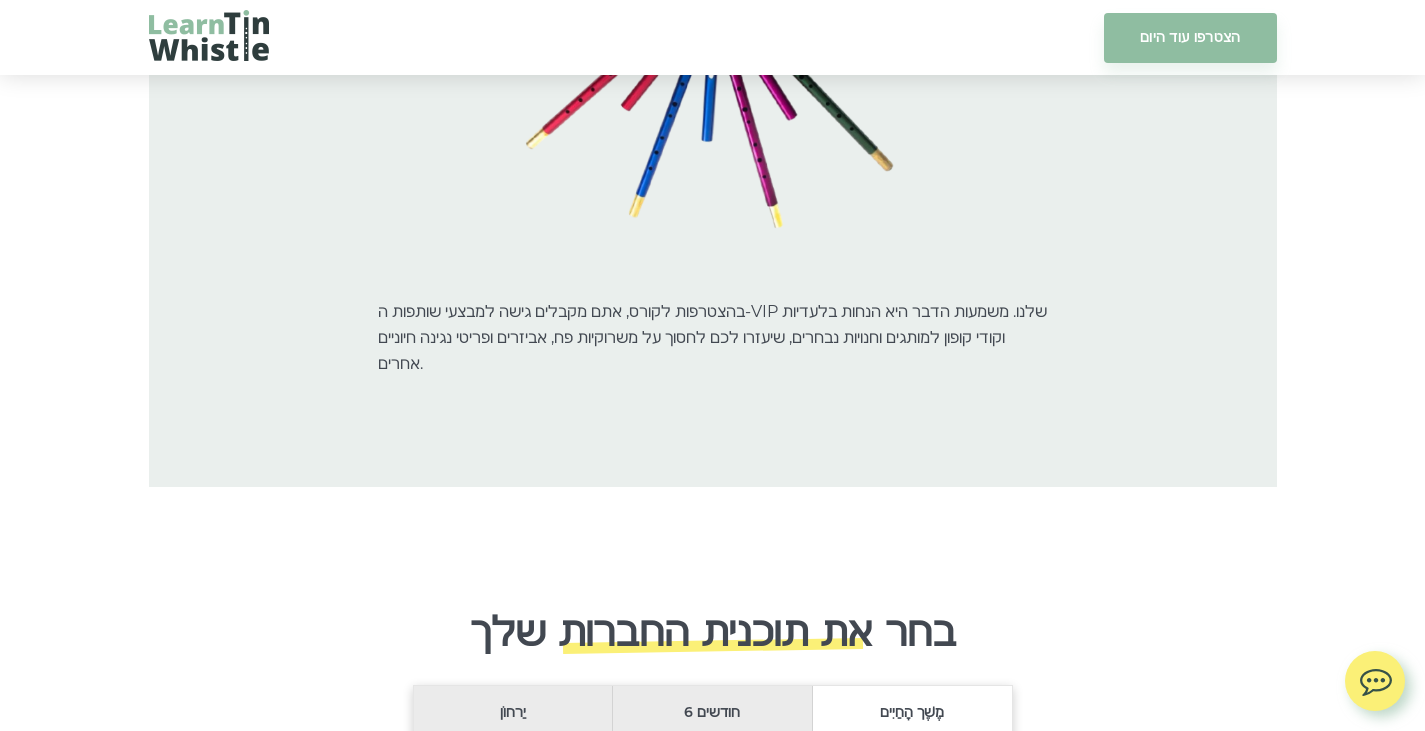scroll, scrollTop: 16400, scrollLeft: 0, axis: vertical 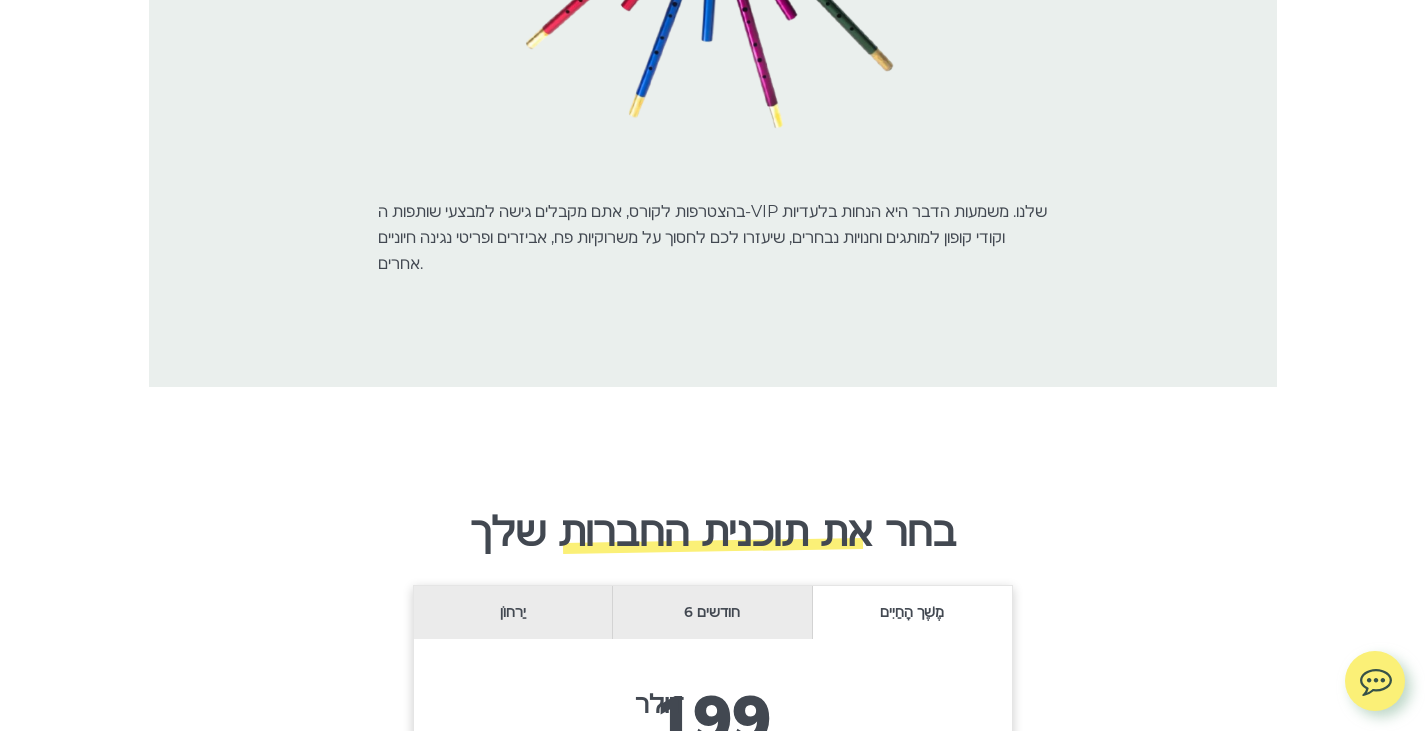 click on "6 חודשים" at bounding box center (713, 612) 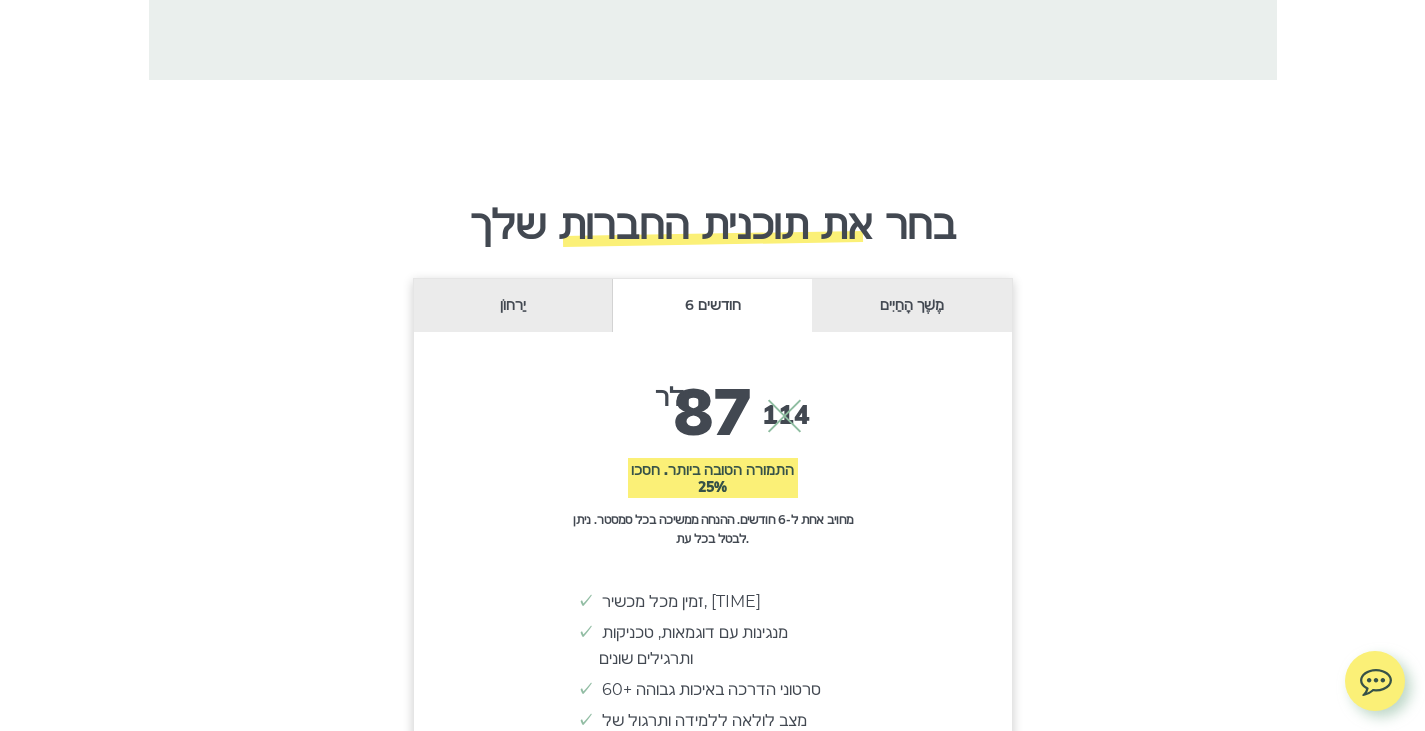 scroll, scrollTop: 16700, scrollLeft: 0, axis: vertical 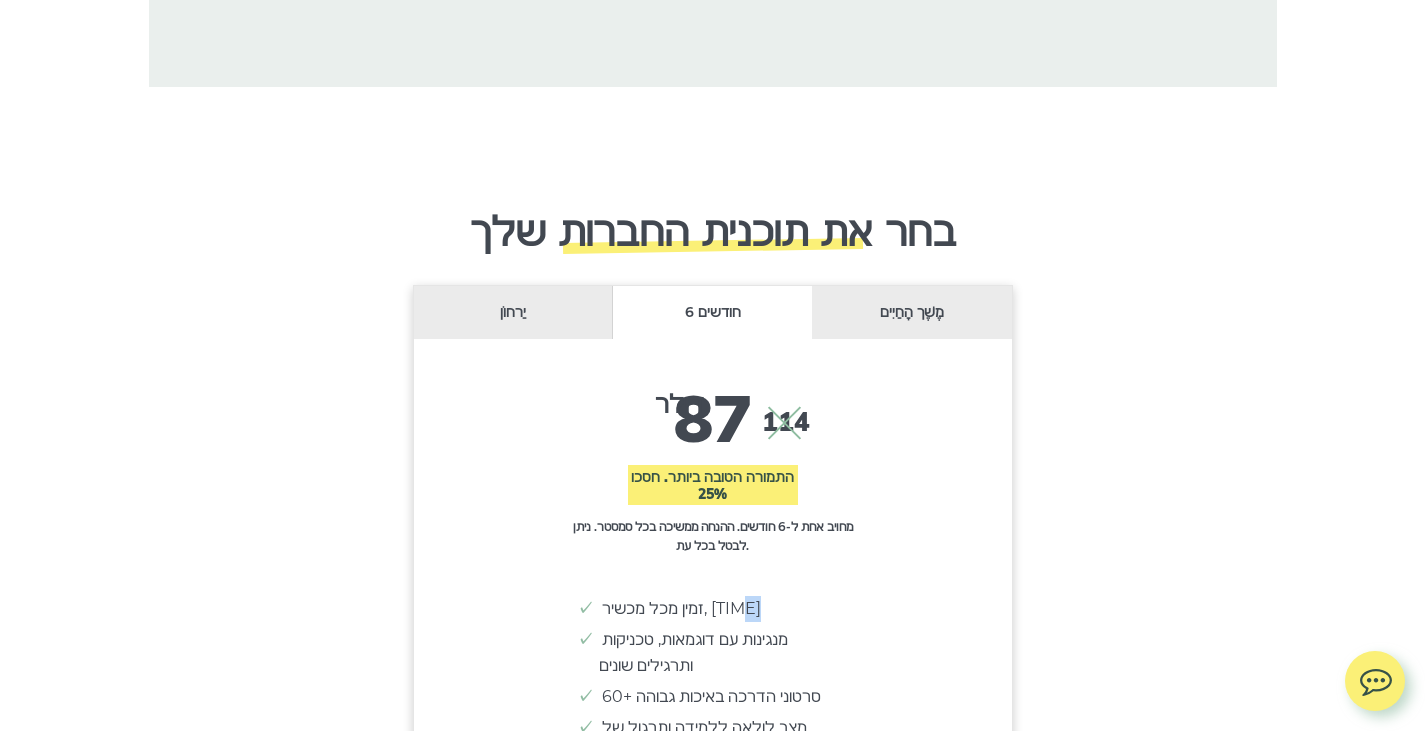 drag, startPoint x: 747, startPoint y: 210, endPoint x: 552, endPoint y: 236, distance: 196.7257 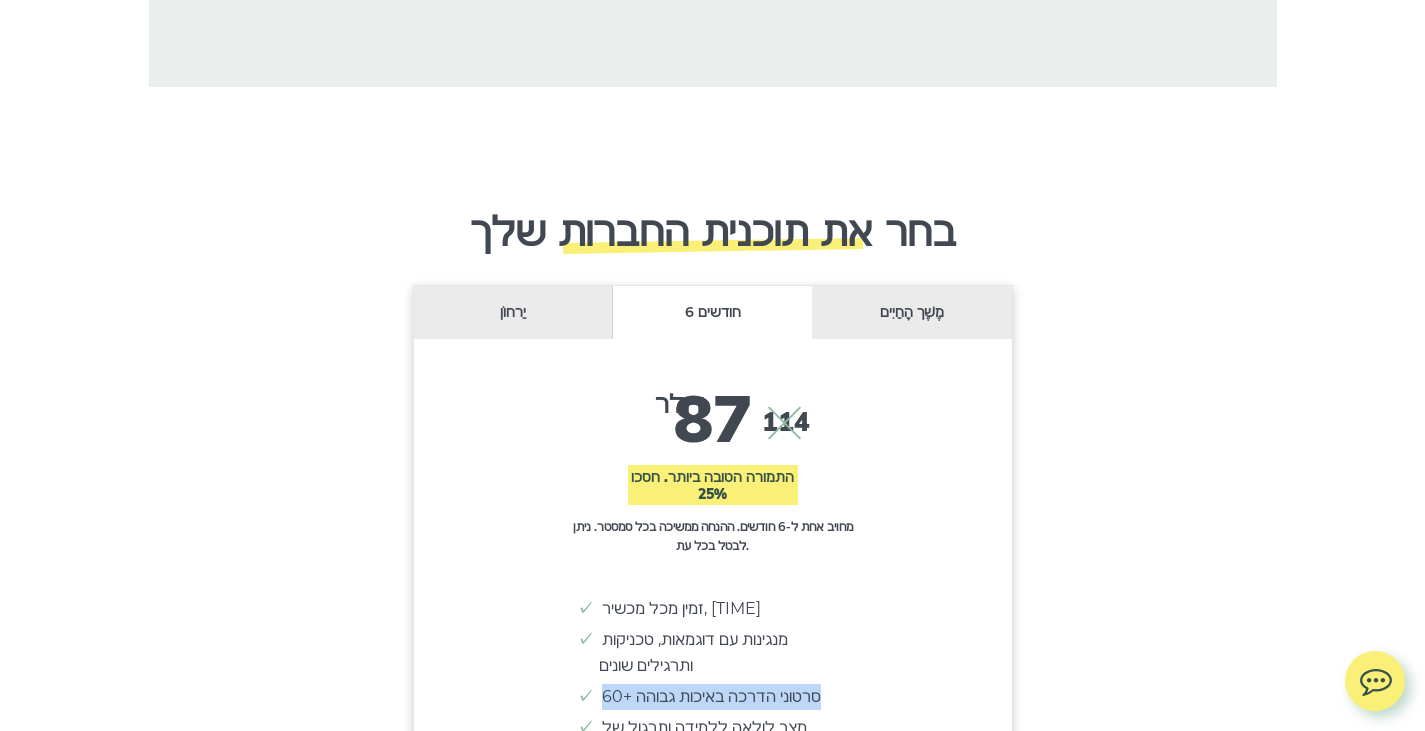 drag, startPoint x: 811, startPoint y: 298, endPoint x: 591, endPoint y: 295, distance: 220.02045 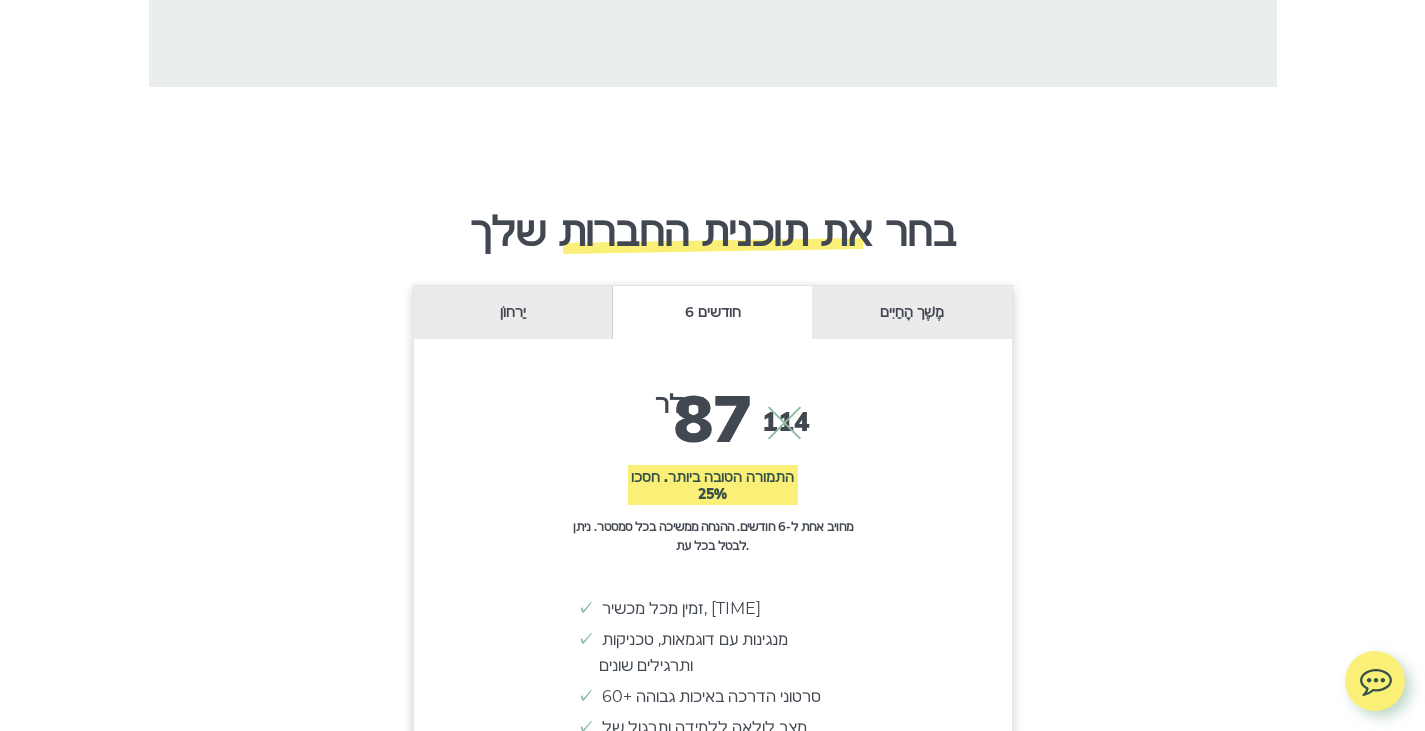 click on "מצב לולאה ללמידה ותרגול של מנגינות חלק אחר חלק" at bounding box center [723, 741] 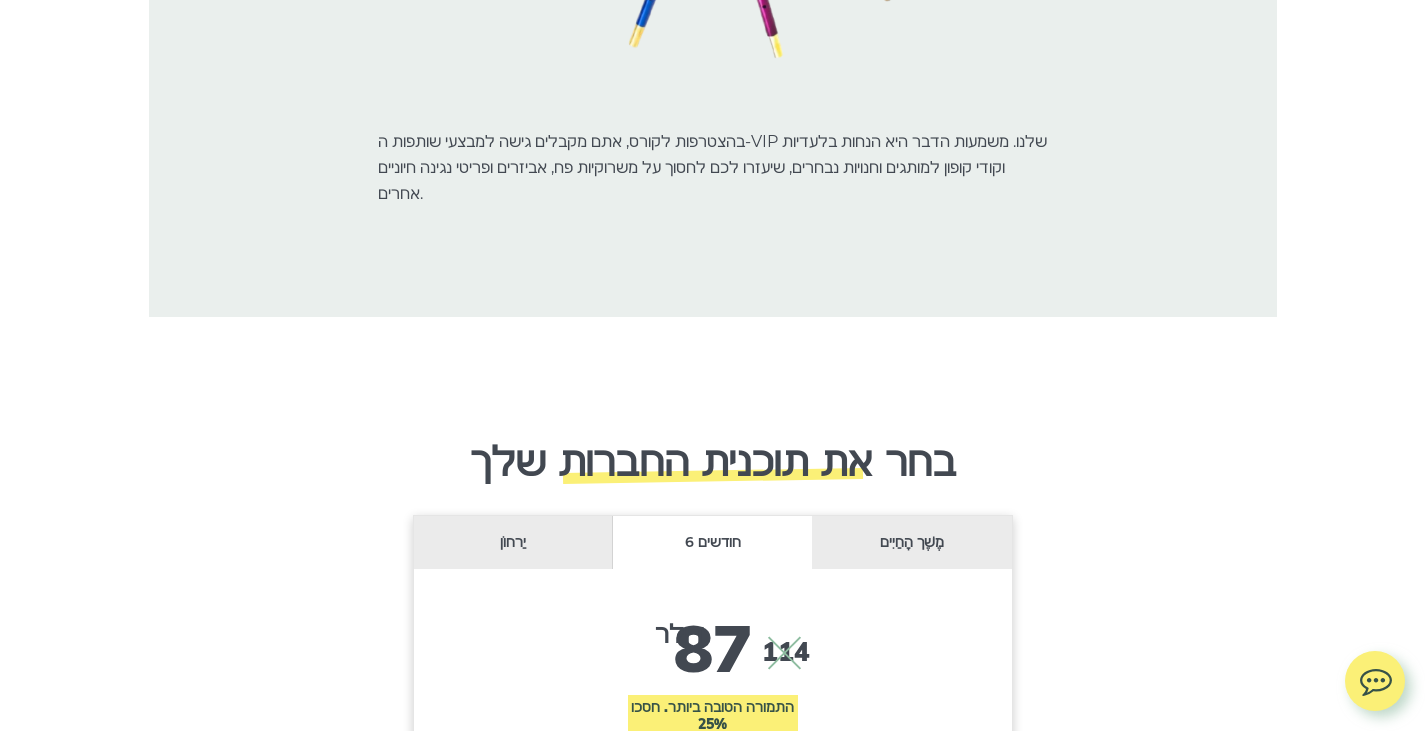 scroll, scrollTop: 16400, scrollLeft: 0, axis: vertical 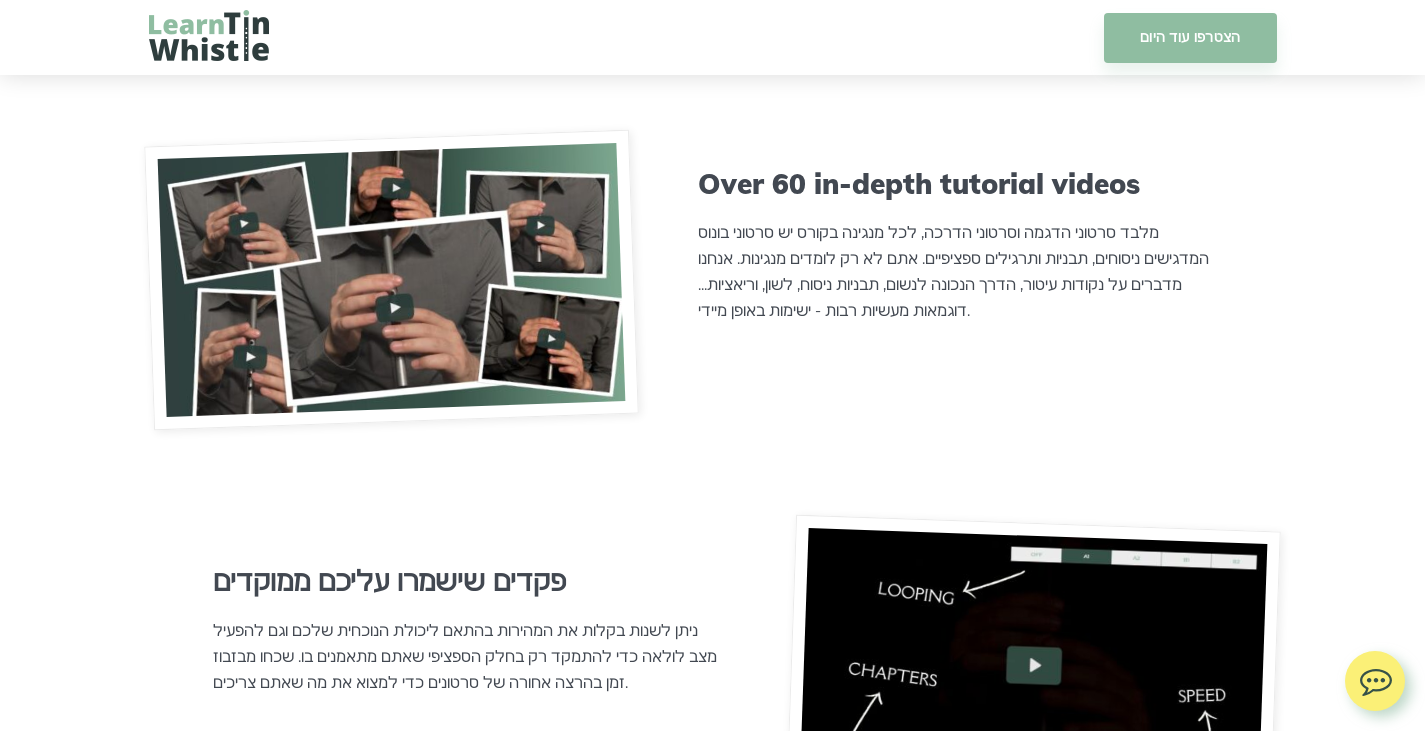 click at bounding box center (1034, 664) 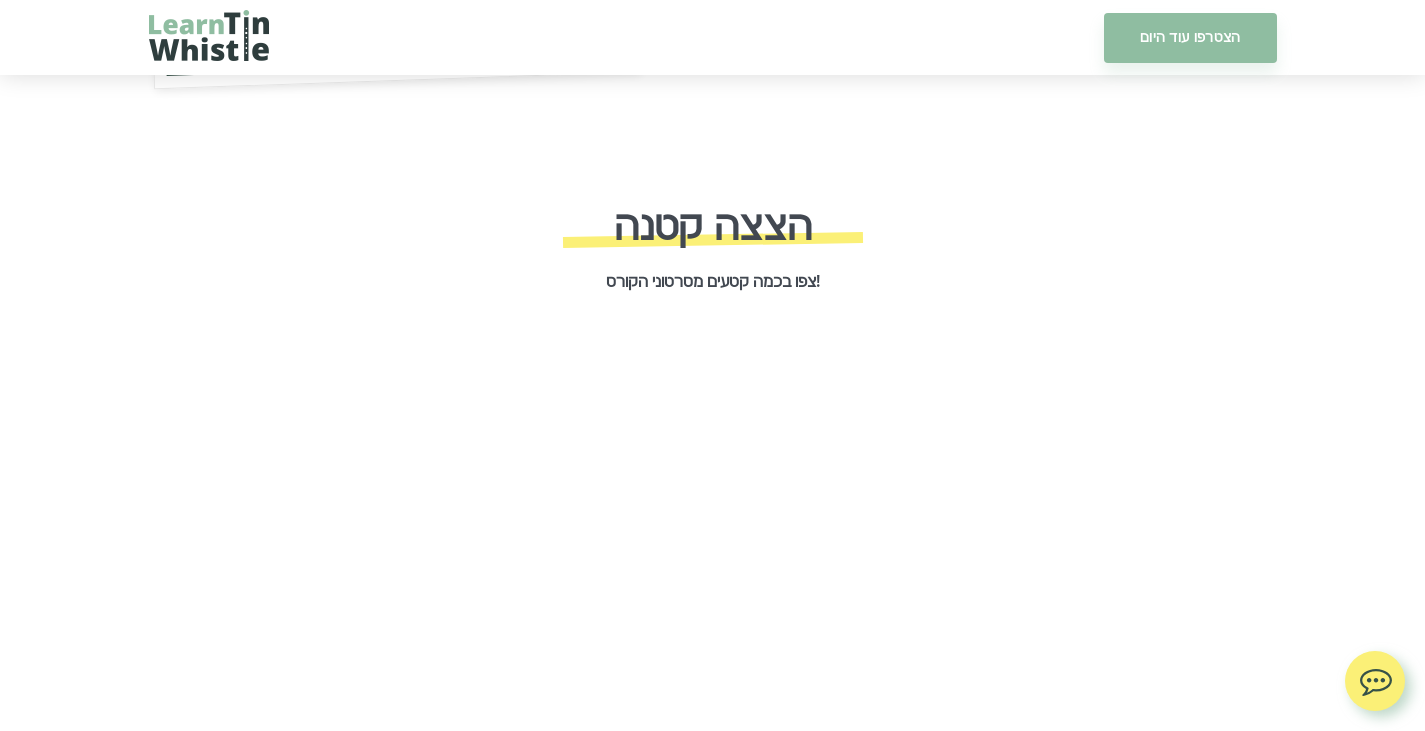 scroll, scrollTop: 2600, scrollLeft: 0, axis: vertical 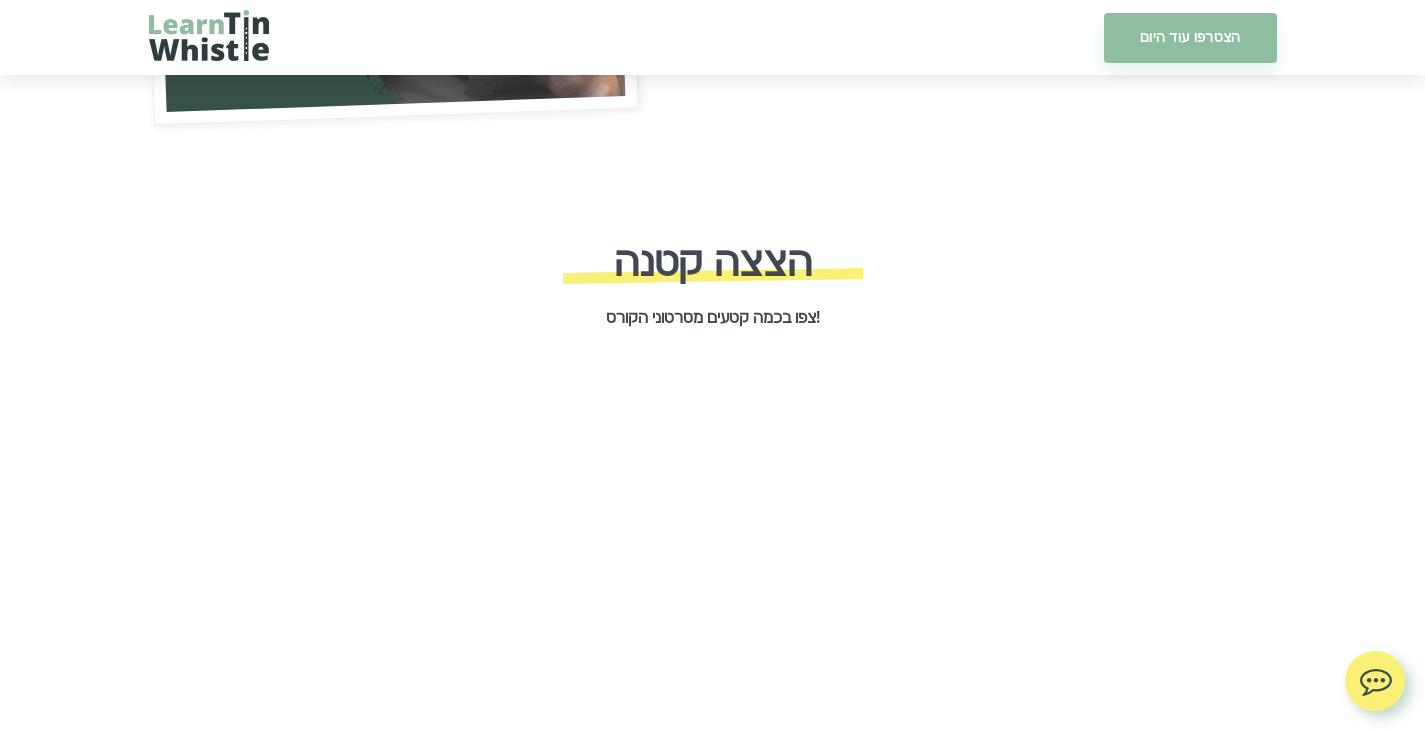 click on "זמין כעת באינטרנט לבסוף, גלו כיצד לנגן כמו אמן טרנד אירי אמיתי. (גם אם אינכם מחויבים לחלוטין או יכולים לפנות רק 10-15 דקות ביום לתרגול)
צברו ביטחון מלא בנגינה של מוזיקה אירית מסורתית בצורה שתגרום לאחרים לרצות לנגון. גלו את "החוקים הקטנים" ושלטו במיומנויות שיבדילו אתכם,    וירדו אתכם בצורה חלקה בין נגנים מוכשרים  .
דמיינו...  סוף סוף הגעת לנקודה שבה אתה מרגיש כמו נגן מוכשר ובטוח בעצמך. אתה גאה בנגינה שלך במשרוקית, בידיעה ששלטת במיומנויות לנגן בקלות ובסגנון.  אתה יכול לזרוח בסדנה המקומית שלך. או  להצטרף לכל סשן אירי  . הבנת  הכל על הקישוט זה נכון ב-100%" at bounding box center [713, 7461] 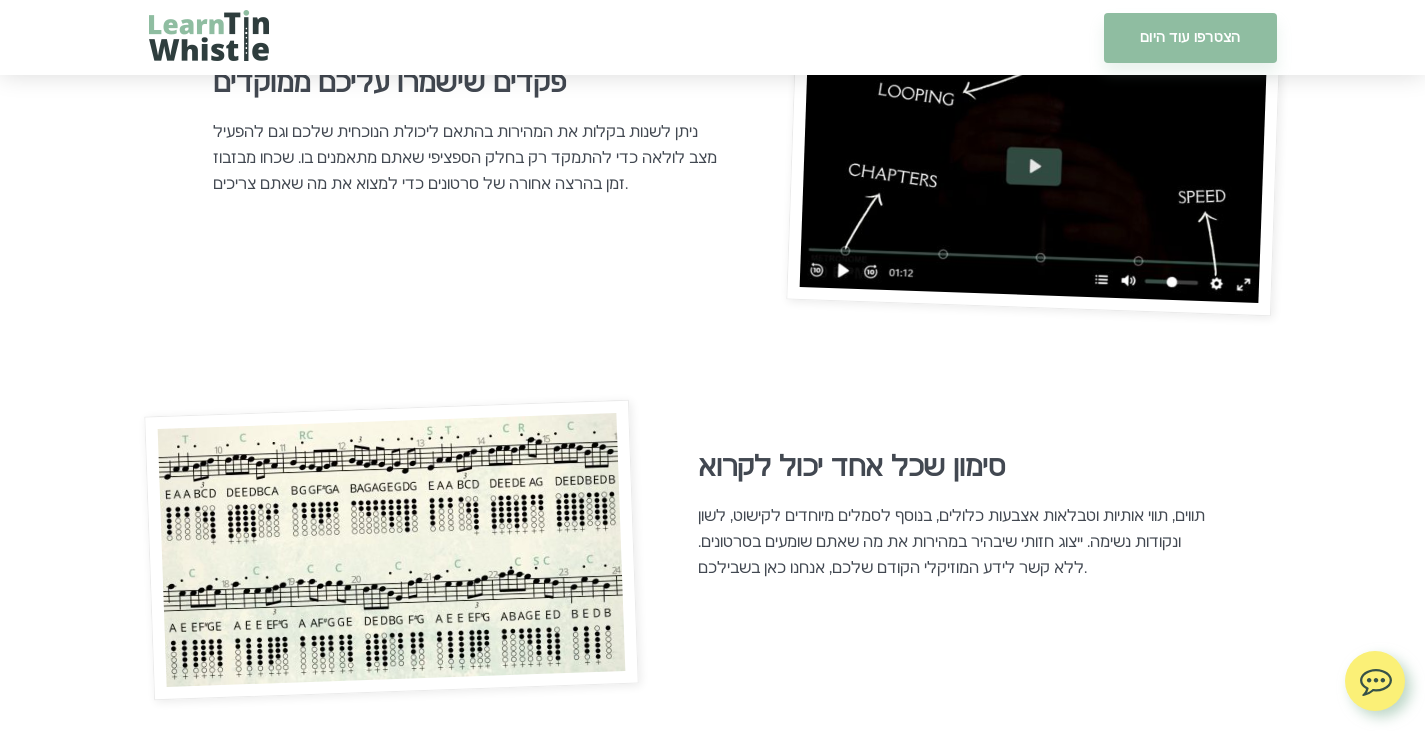 scroll, scrollTop: 6300, scrollLeft: 0, axis: vertical 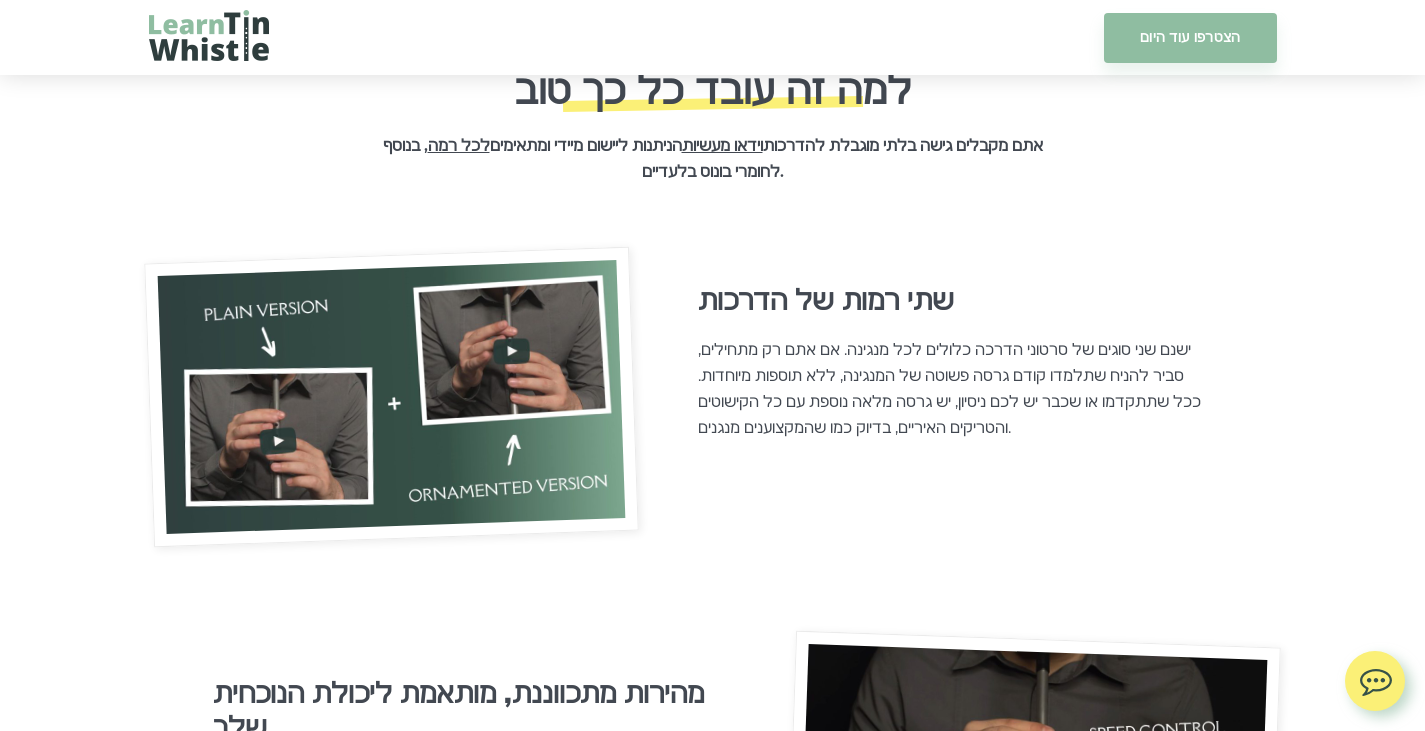 click at bounding box center (1034, 781) 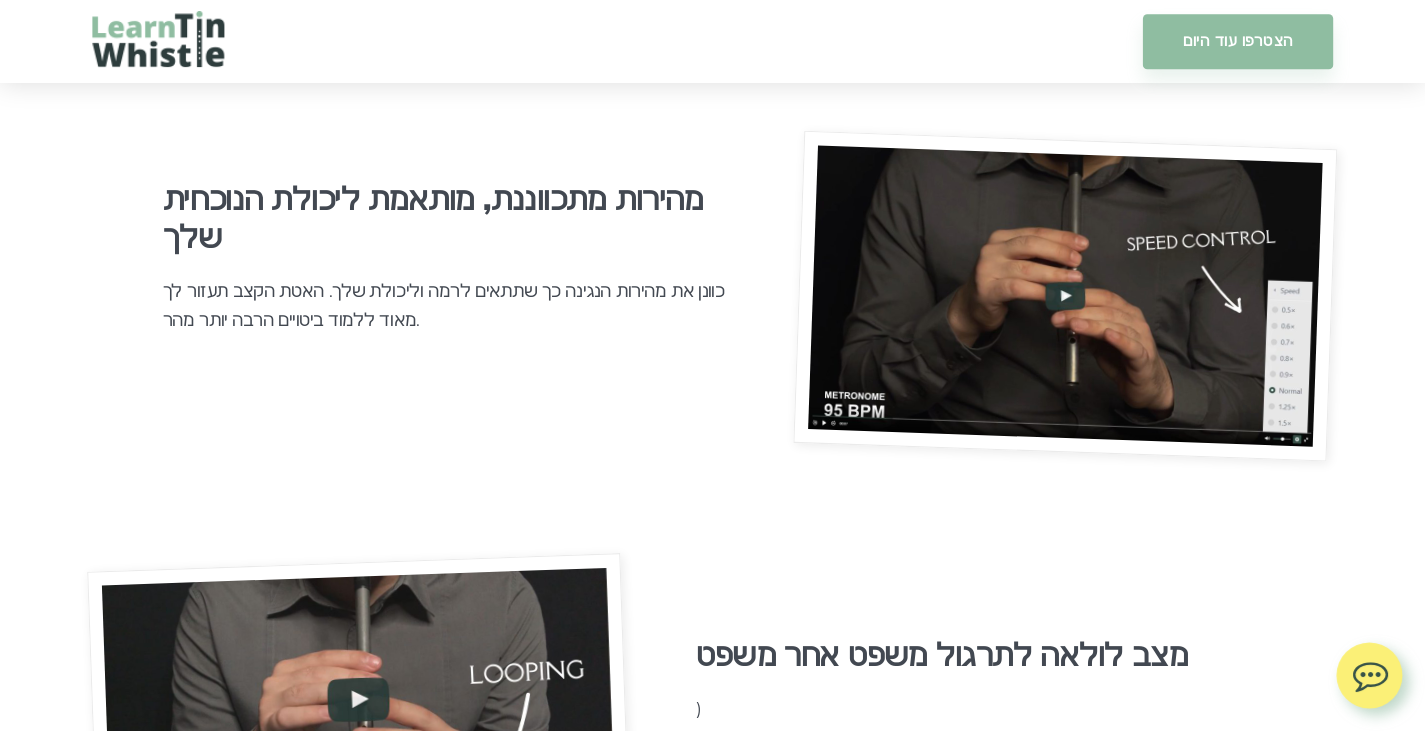 scroll, scrollTop: 5112, scrollLeft: 0, axis: vertical 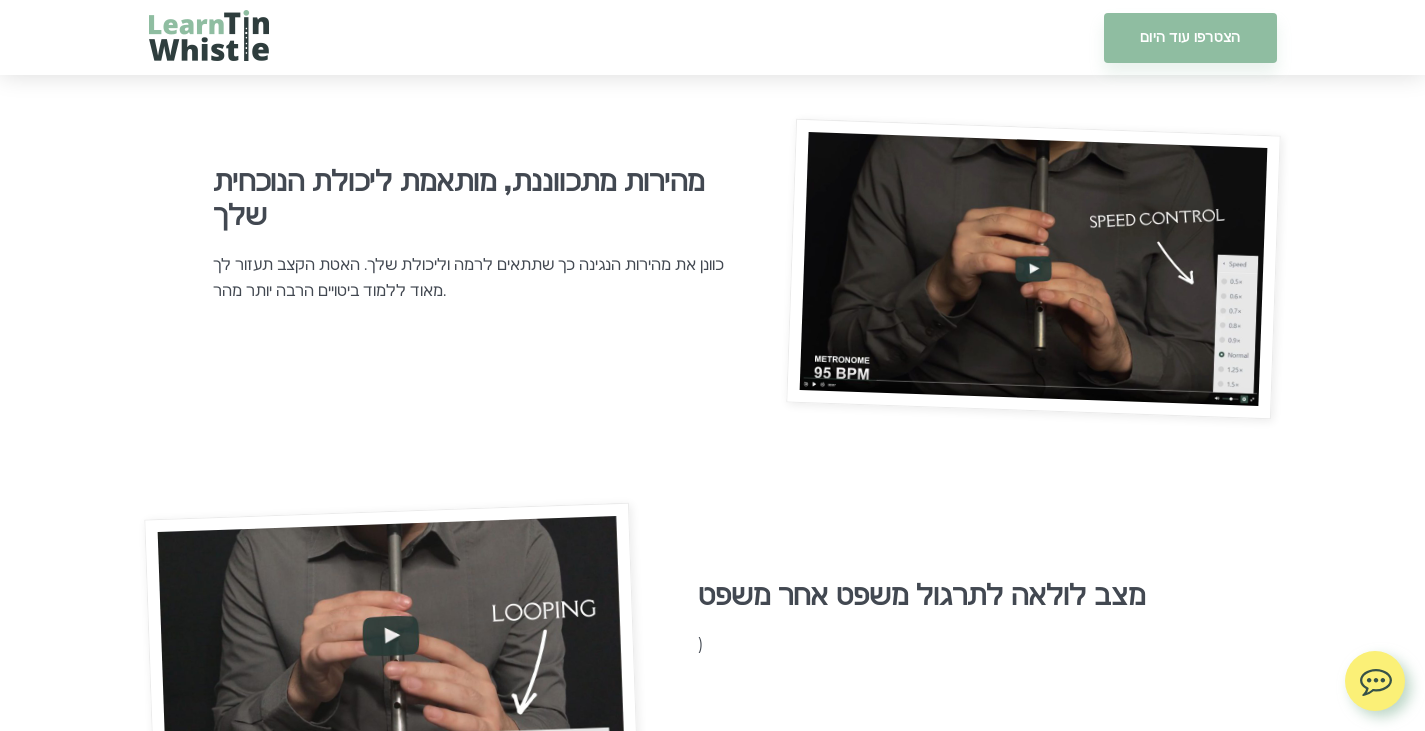 drag, startPoint x: 359, startPoint y: 1, endPoint x: 764, endPoint y: 251, distance: 475.9464 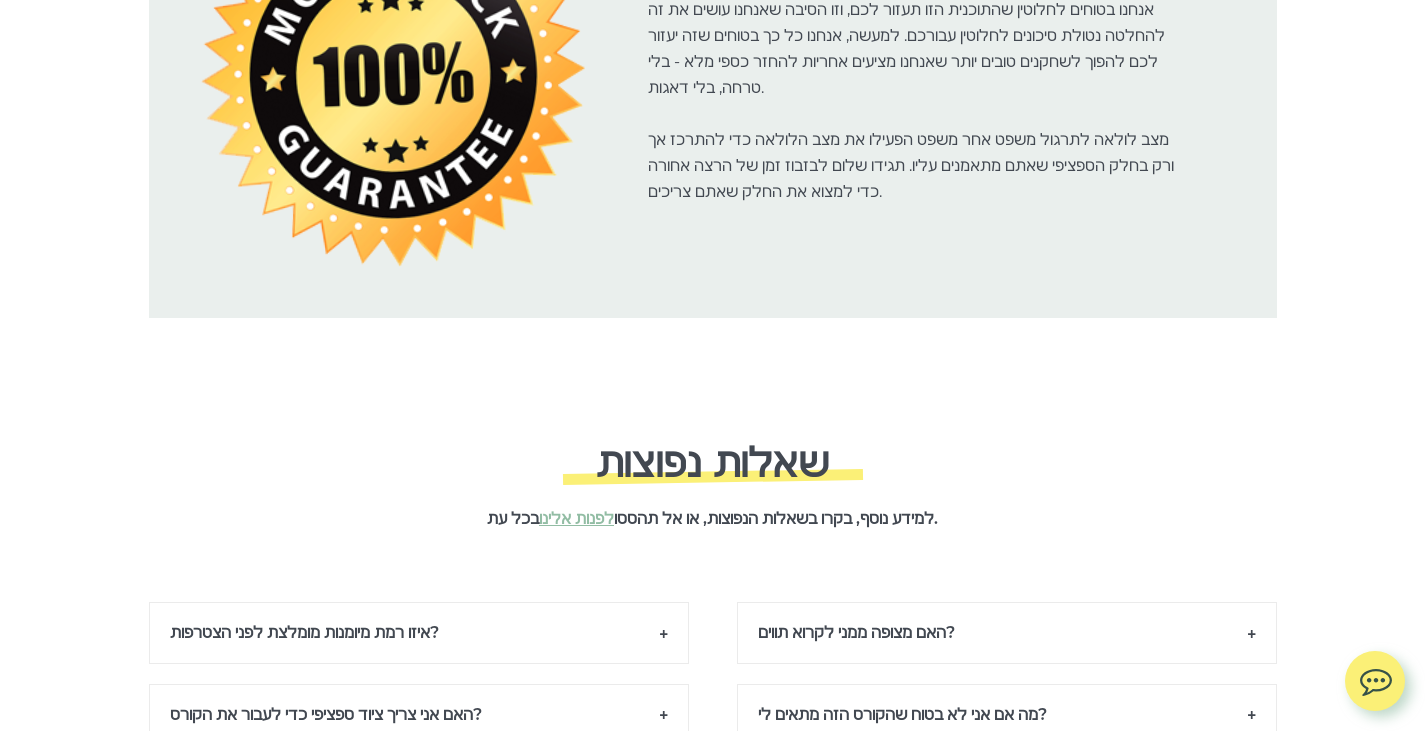 scroll, scrollTop: 13012, scrollLeft: 0, axis: vertical 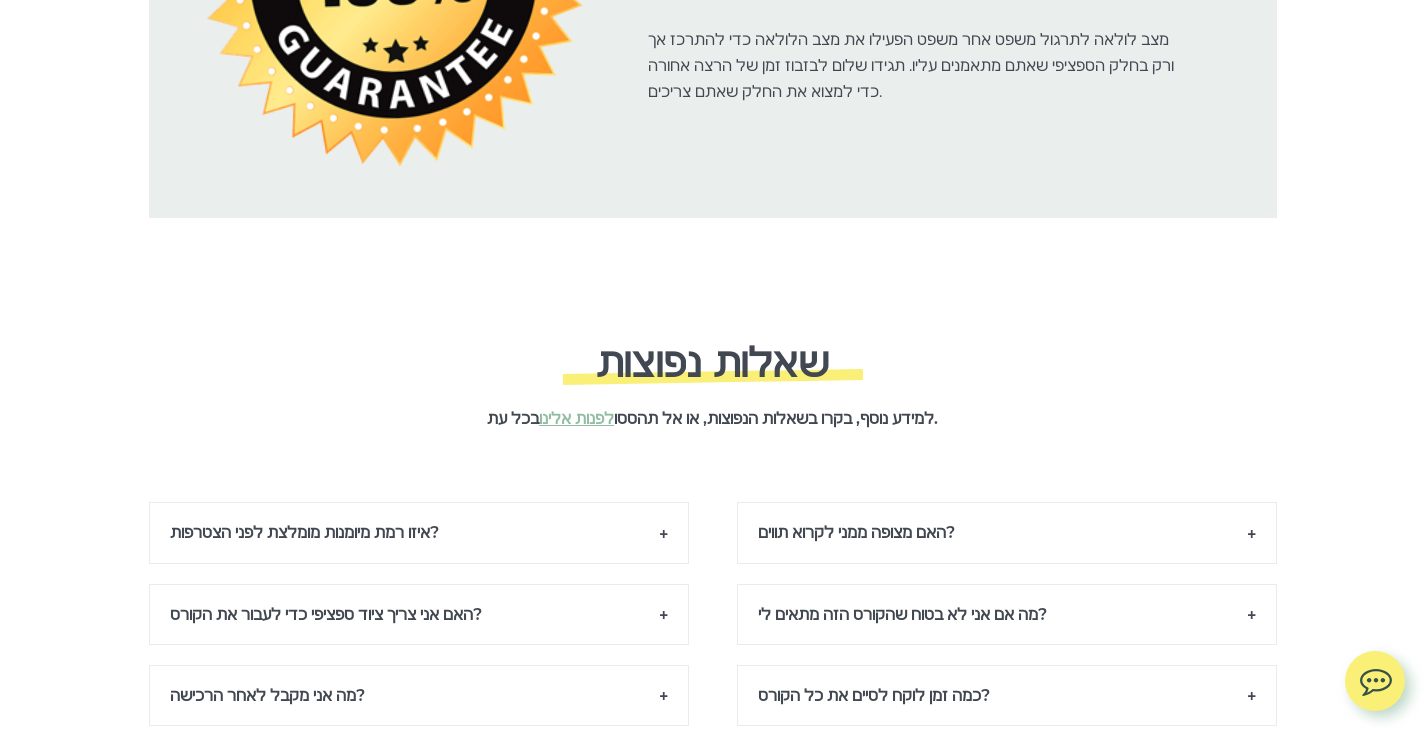 click on "מה אני מקבל לאחר הרכישה?" at bounding box center (267, 695) 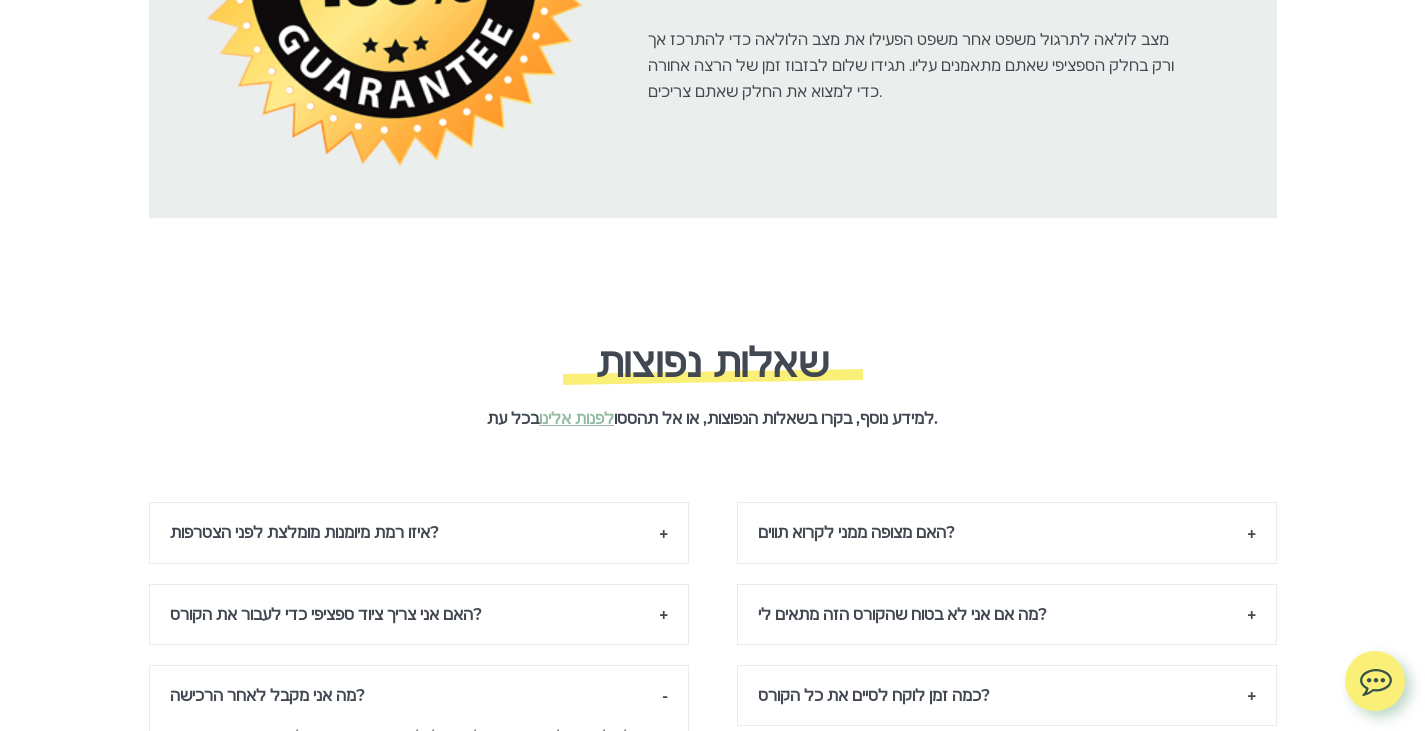 click on "מה המשמעות של גישה בלתי מוגבלת?" at bounding box center [295, 840] 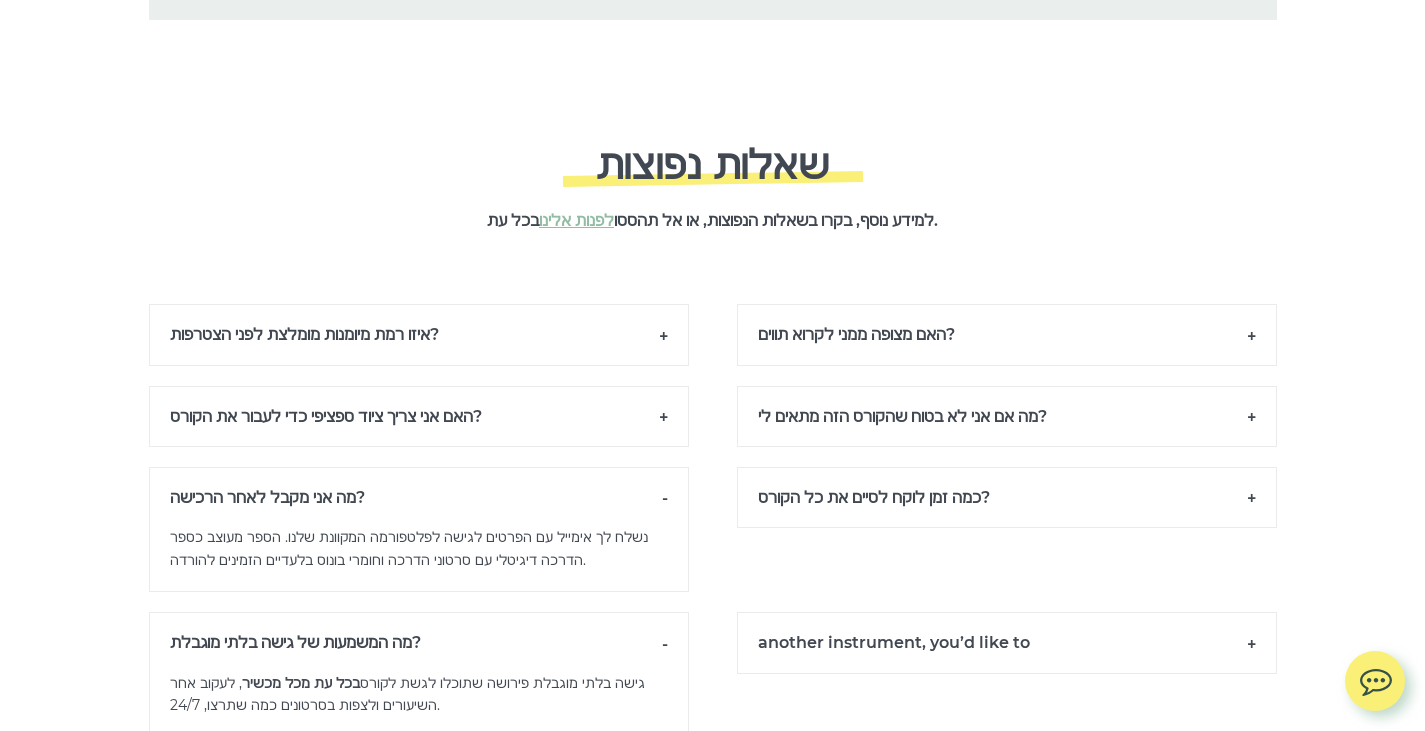 scroll, scrollTop: 13212, scrollLeft: 0, axis: vertical 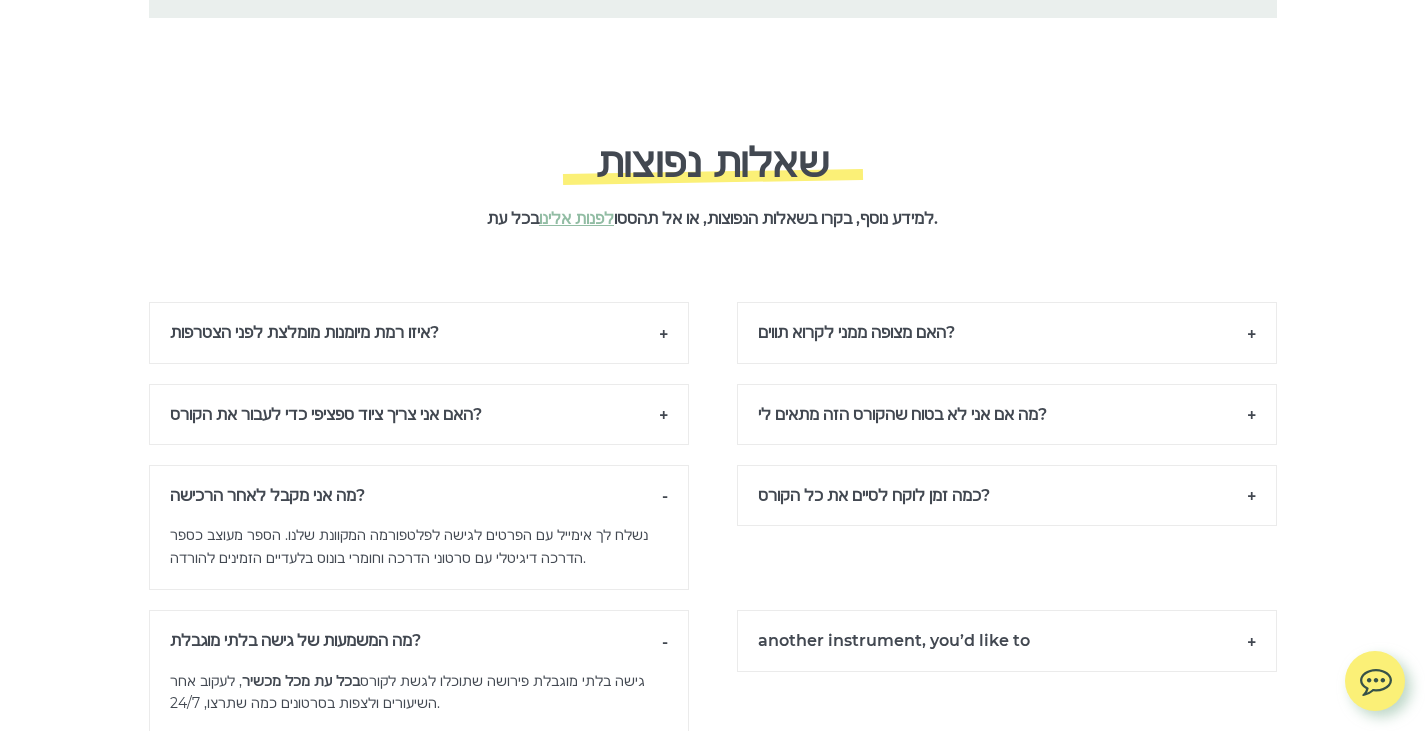 click on "האם אני יכול להשתמש במשרוקית נמוכה או בחליל אירי לקורס הזה?" at bounding box center [390, 786] 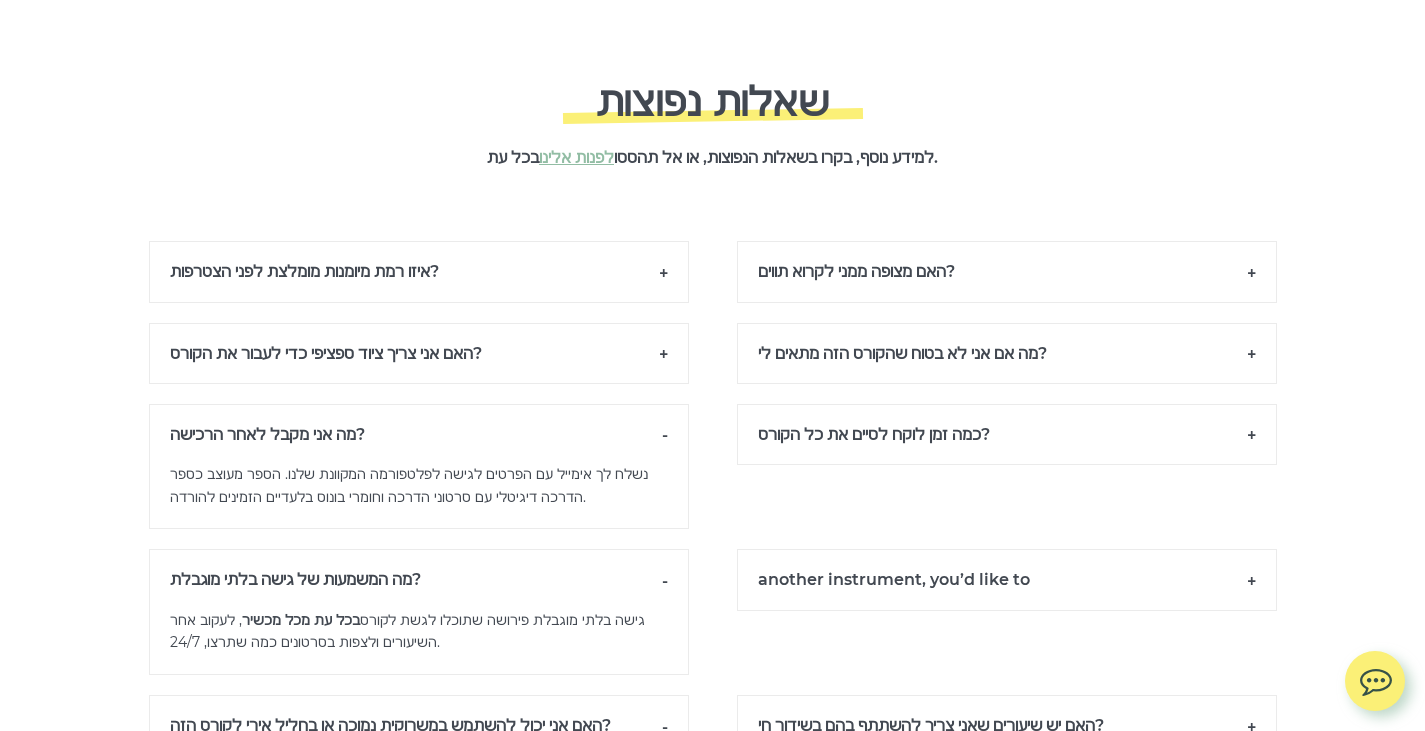 scroll, scrollTop: 13312, scrollLeft: 0, axis: vertical 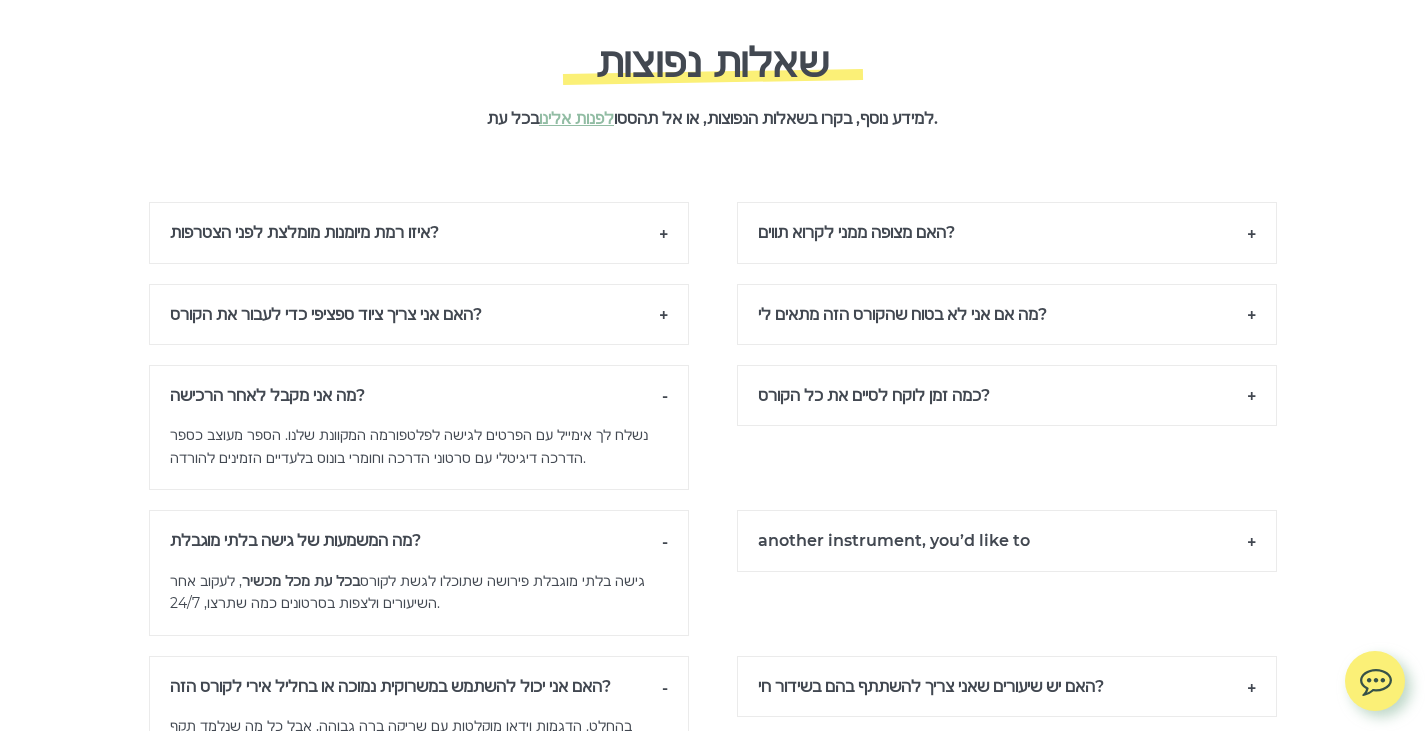 click on "האם הקורס זמין בשפות אחרות מלבד אנגלית?" at bounding box center (320, 832) 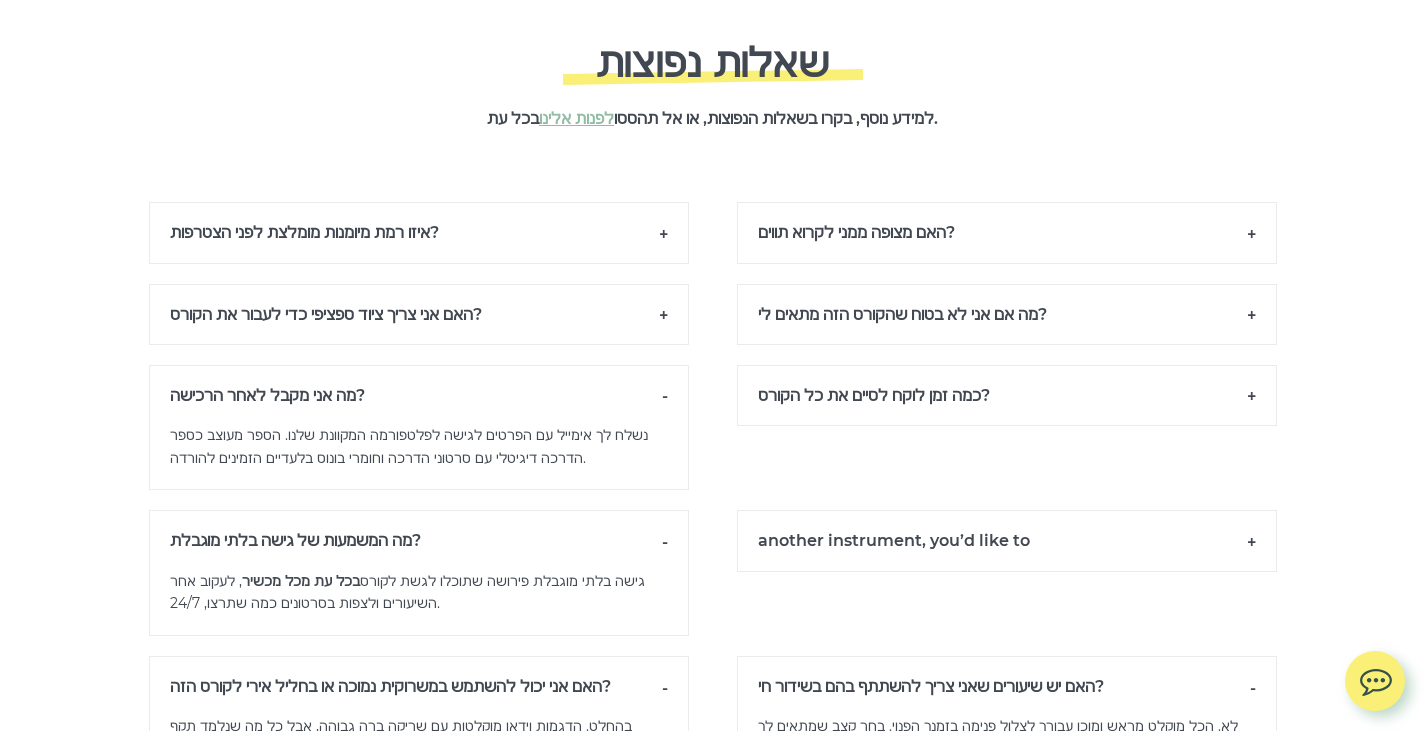 click on "האם אני מחויב/ת על בסיס קבוע?" at bounding box center (894, 540) 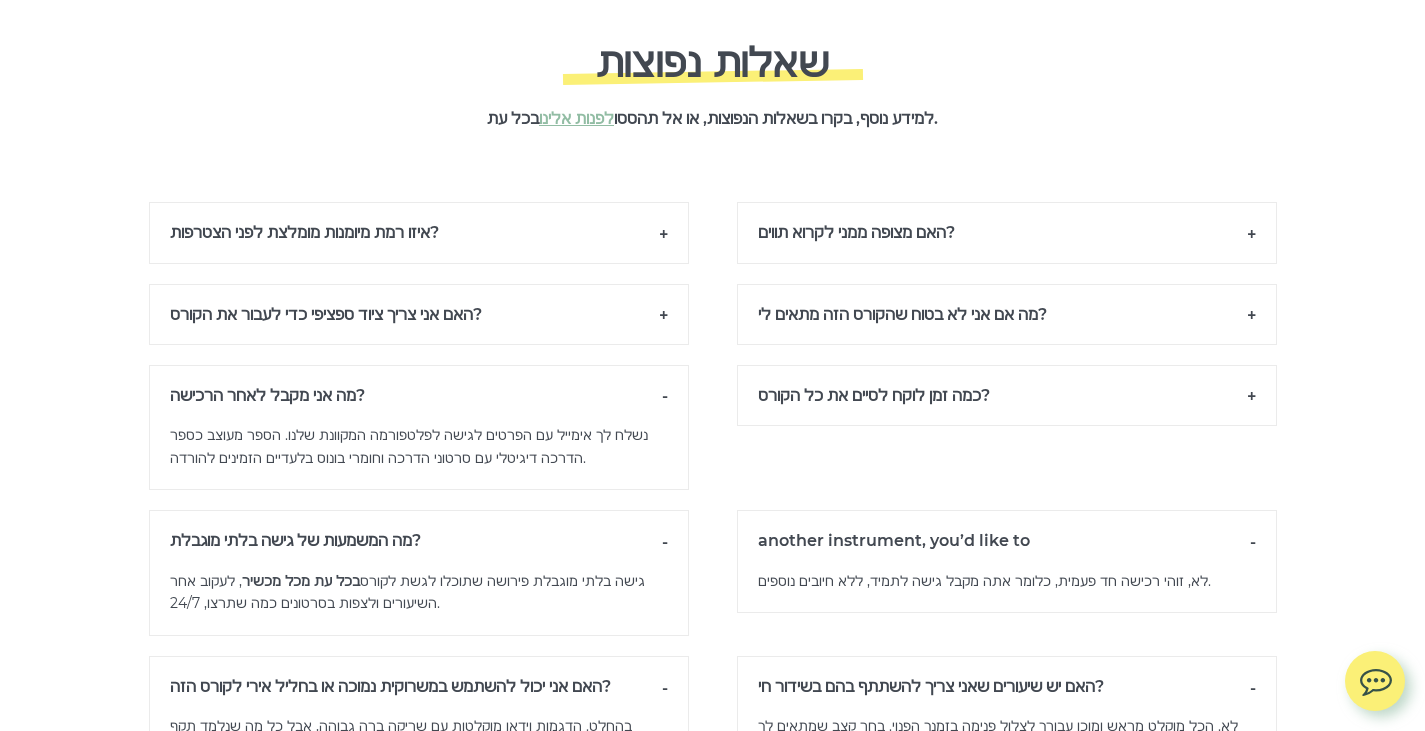 click on "כמה זמן לוקח לסיים את כל הקורס?" at bounding box center [874, 395] 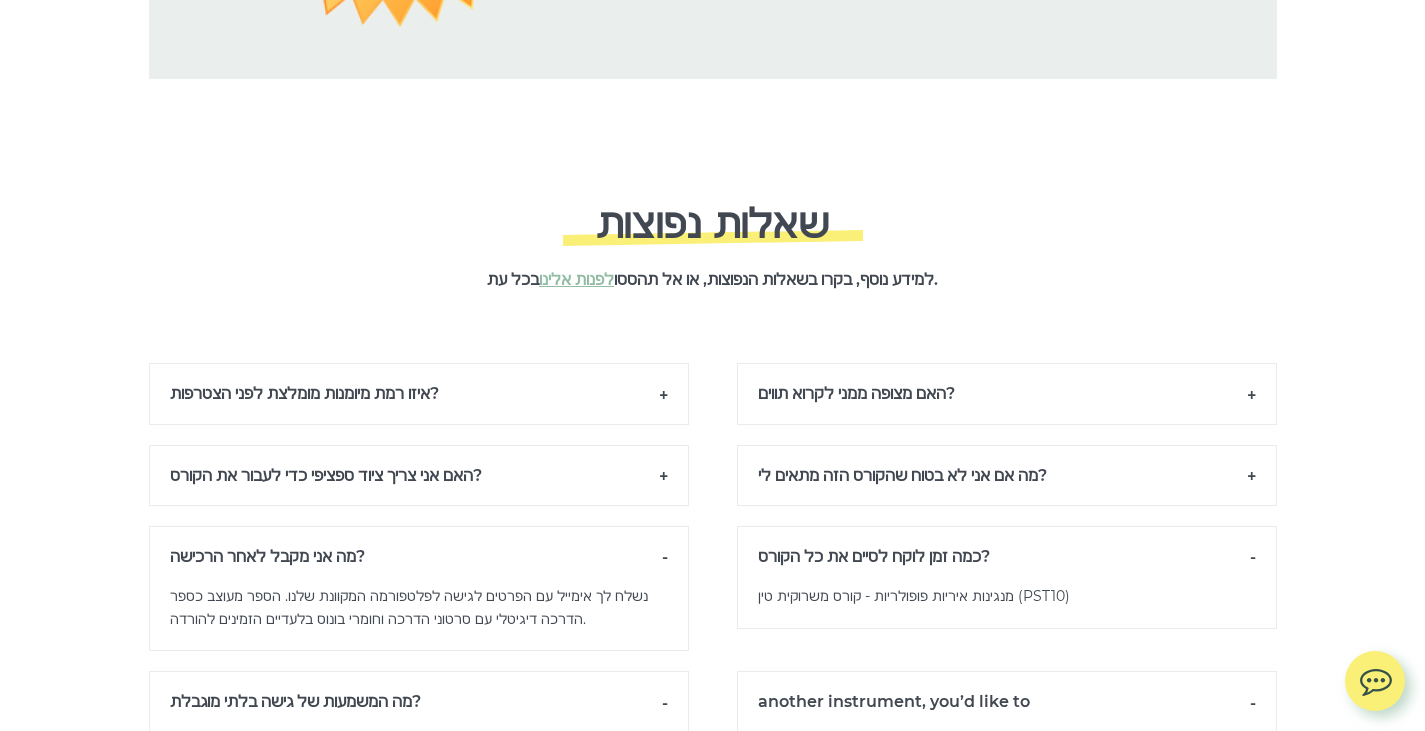scroll, scrollTop: 13112, scrollLeft: 0, axis: vertical 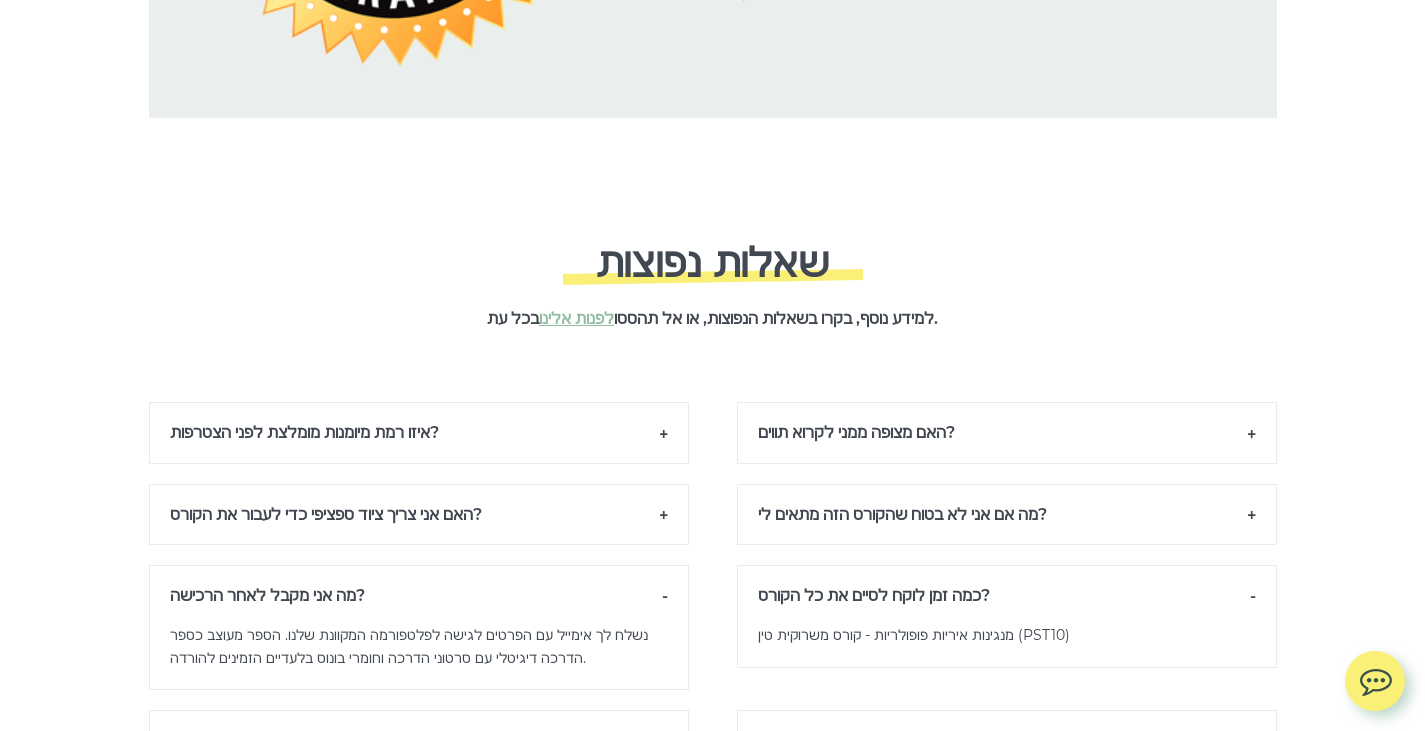 click on "מה אם אני לא בטוח שהקורס הזה מתאים לי?" at bounding box center [902, 514] 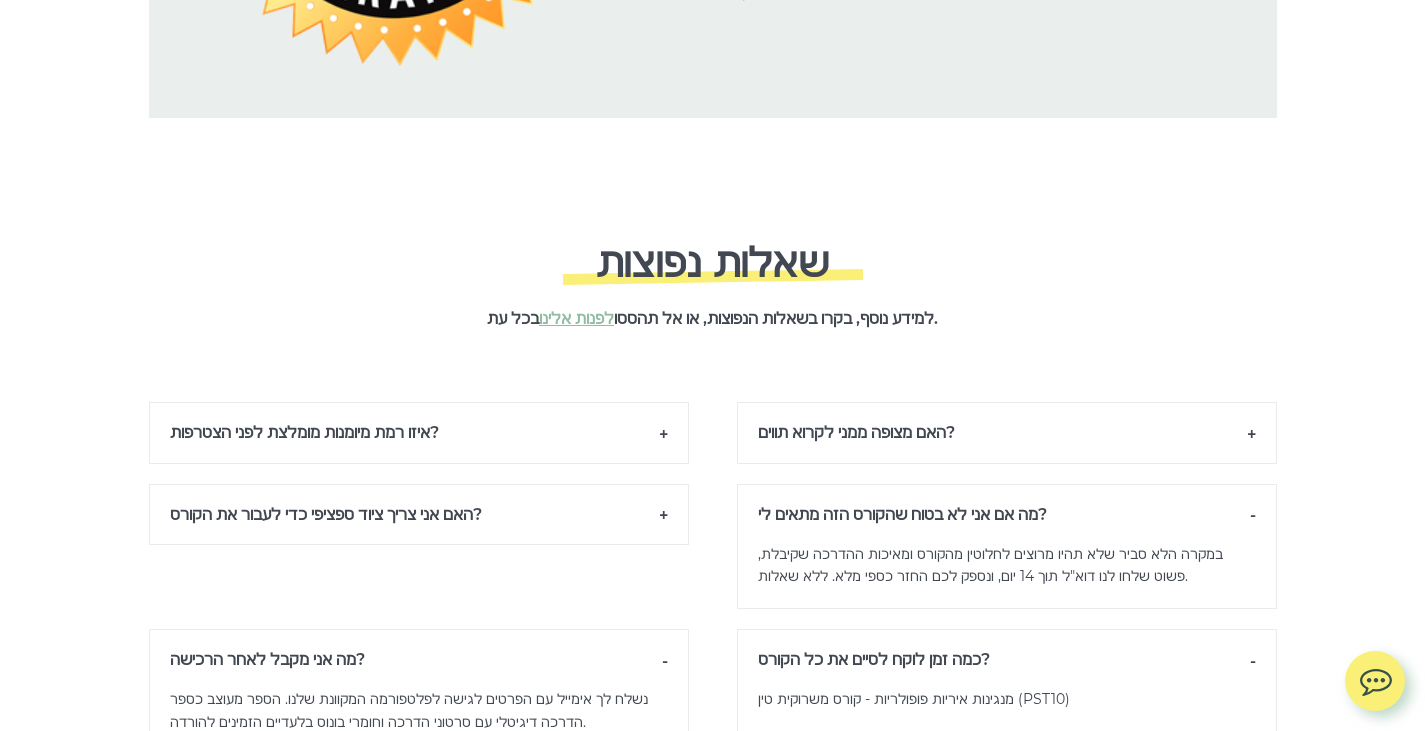 click on "האם מצופה ממני לקרוא תווים?" at bounding box center [856, 432] 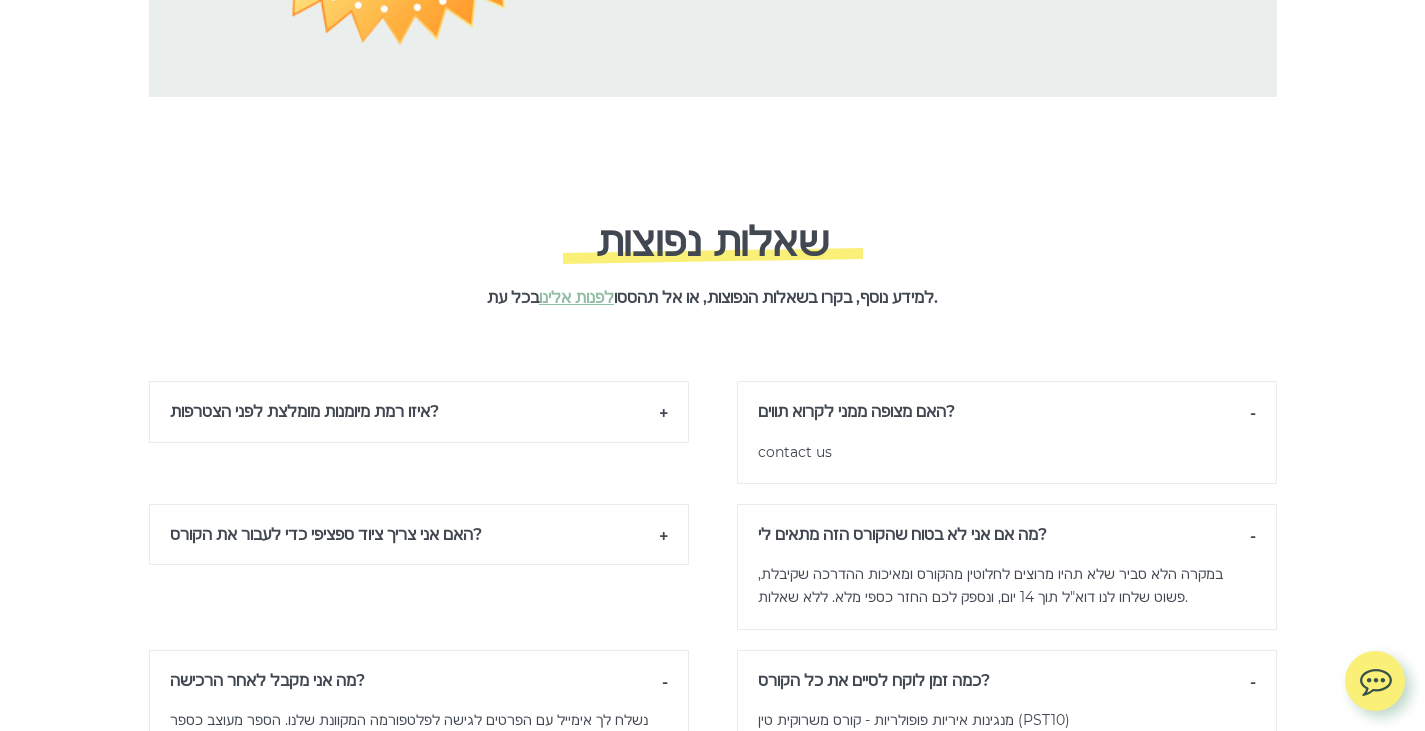 scroll, scrollTop: 13212, scrollLeft: 0, axis: vertical 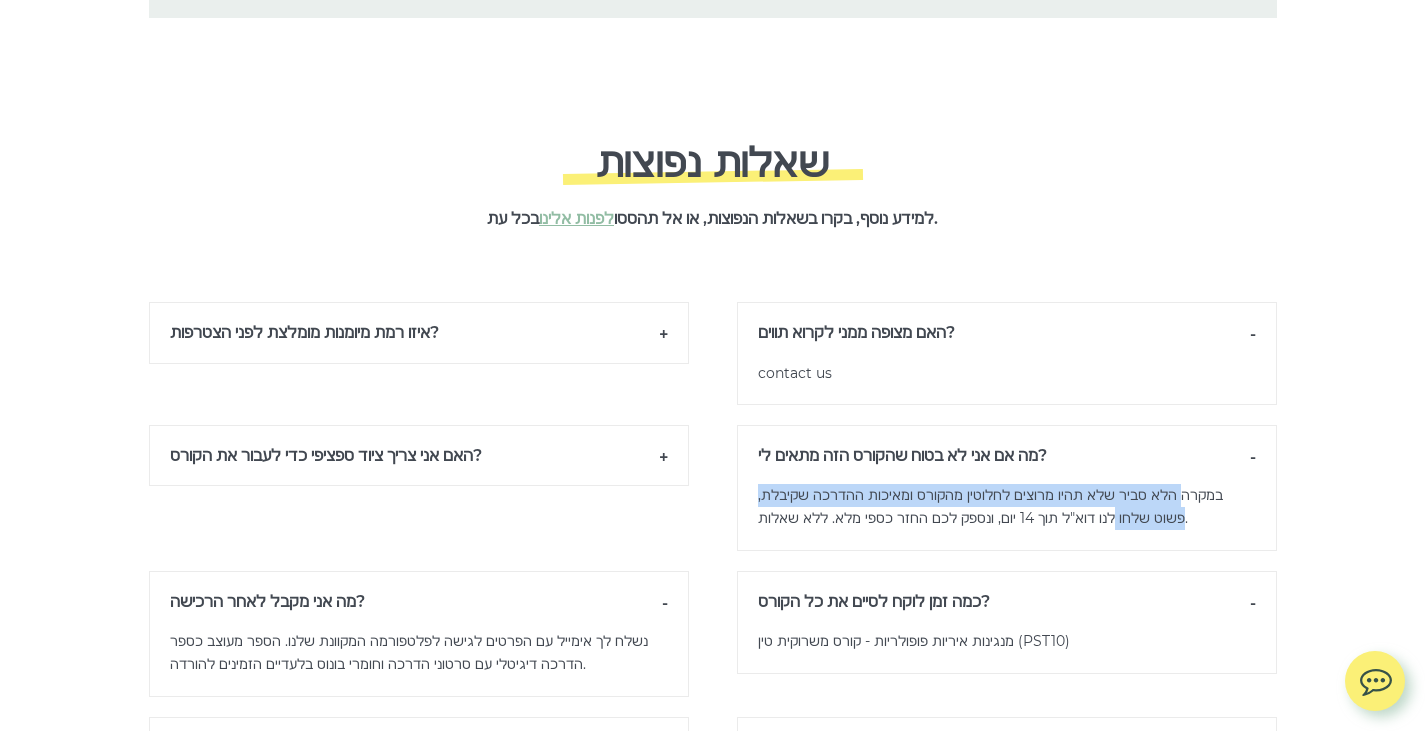 drag, startPoint x: 1211, startPoint y: 200, endPoint x: 747, endPoint y: 259, distance: 467.73602 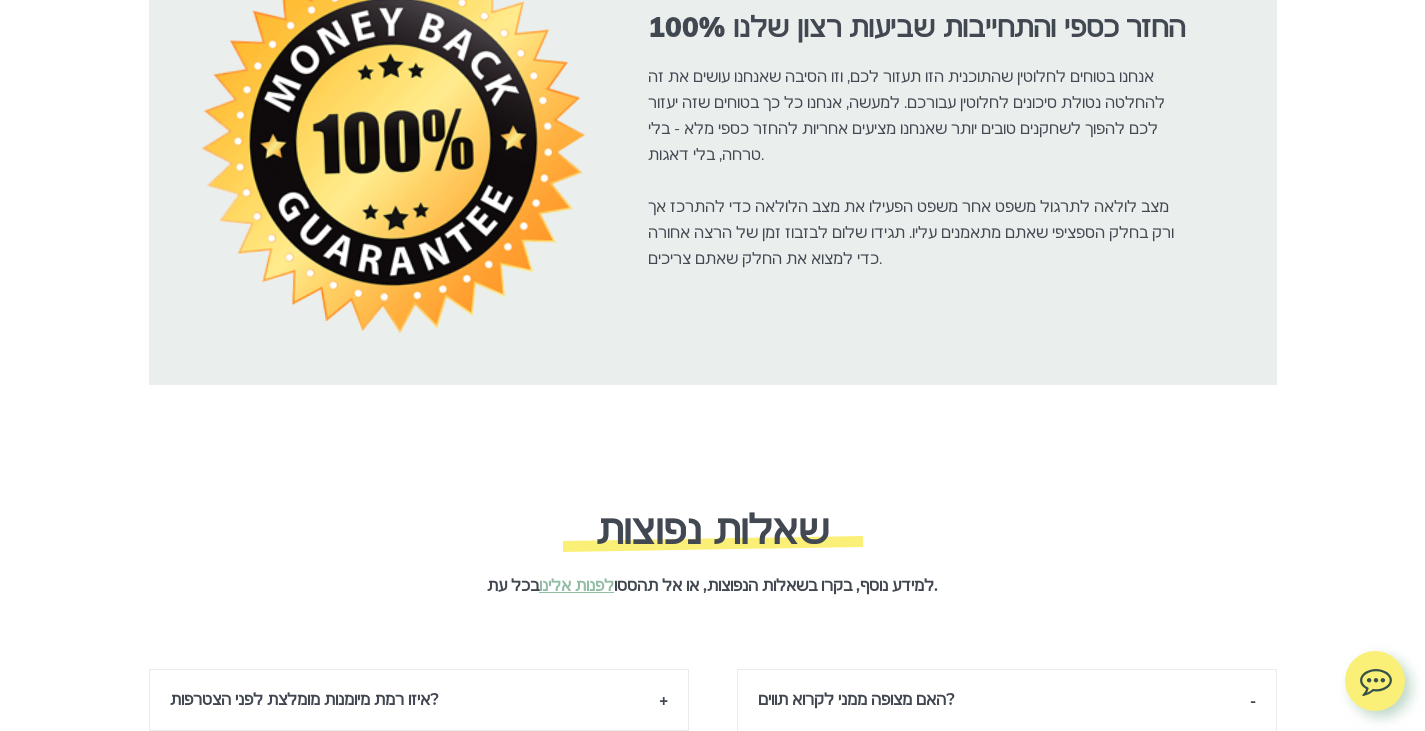 scroll, scrollTop: 12912, scrollLeft: 0, axis: vertical 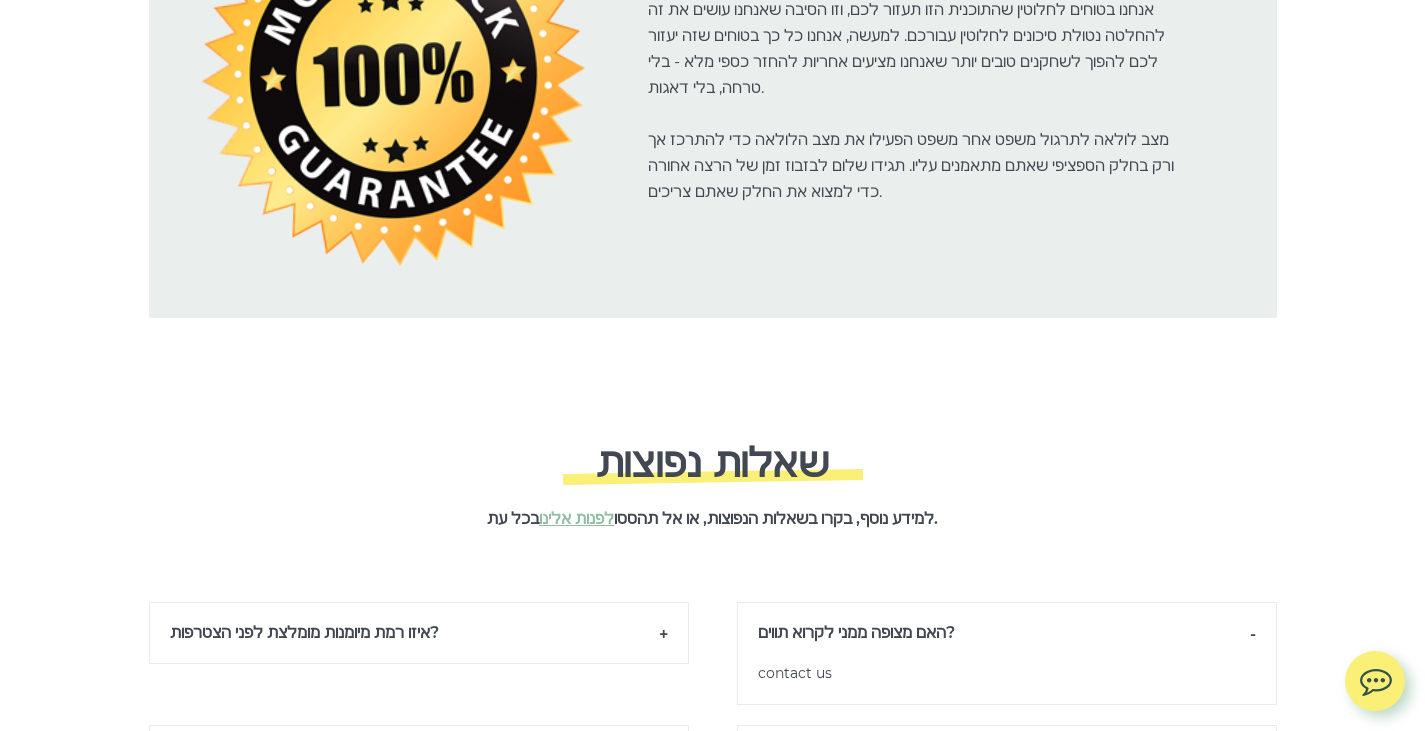 click on "איזו רמת מיומנות מומלצת לפני הצטרפות?" at bounding box center [304, 632] 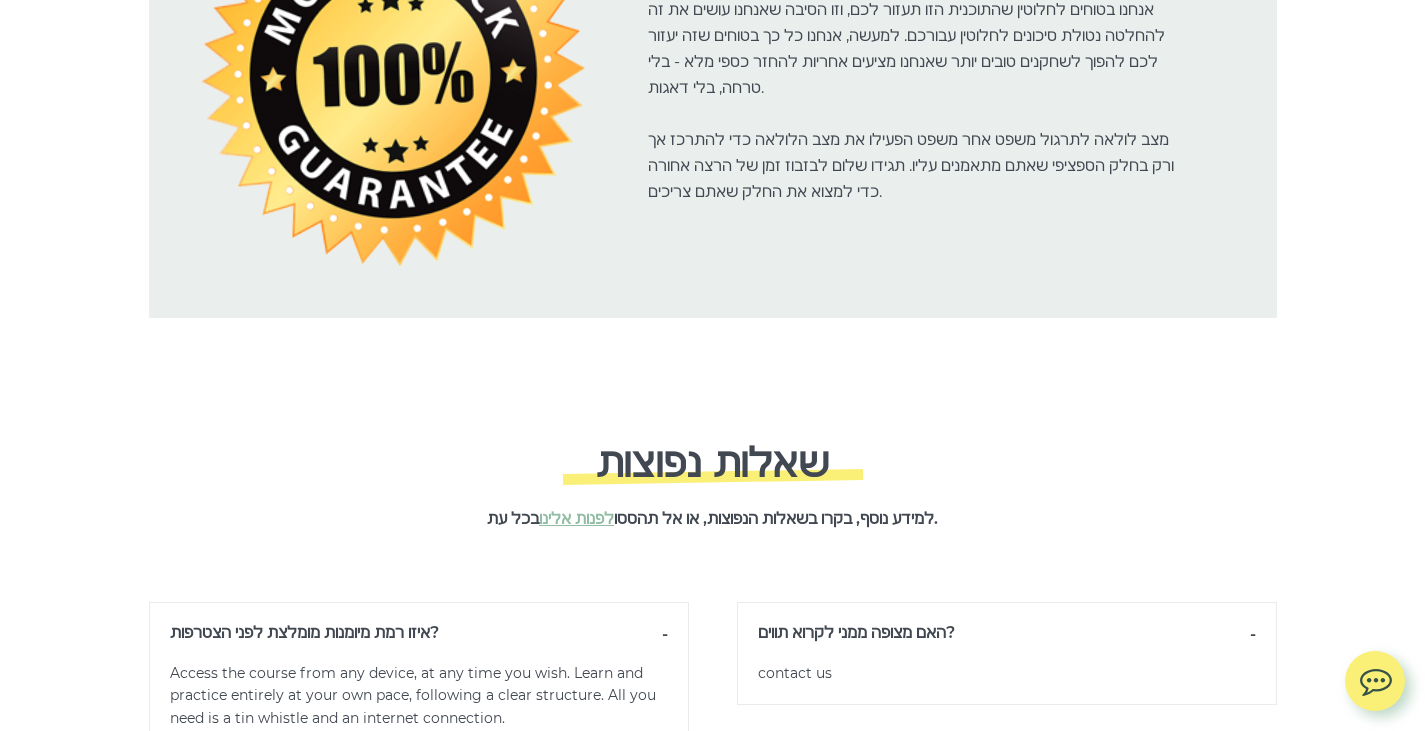 click on "האם אני צריך ציוד ספציפי כדי לעבור את הקורס?" at bounding box center [326, 892] 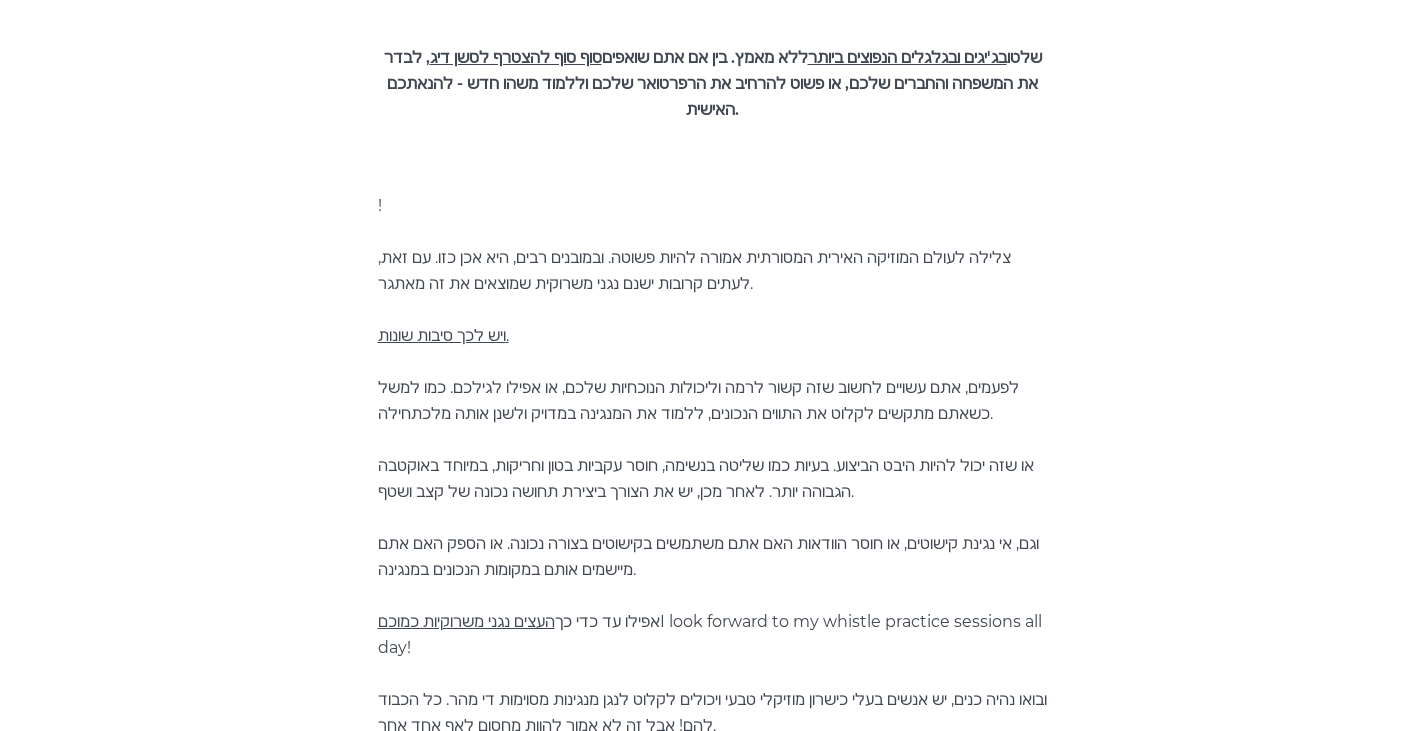 scroll, scrollTop: 0, scrollLeft: 0, axis: both 